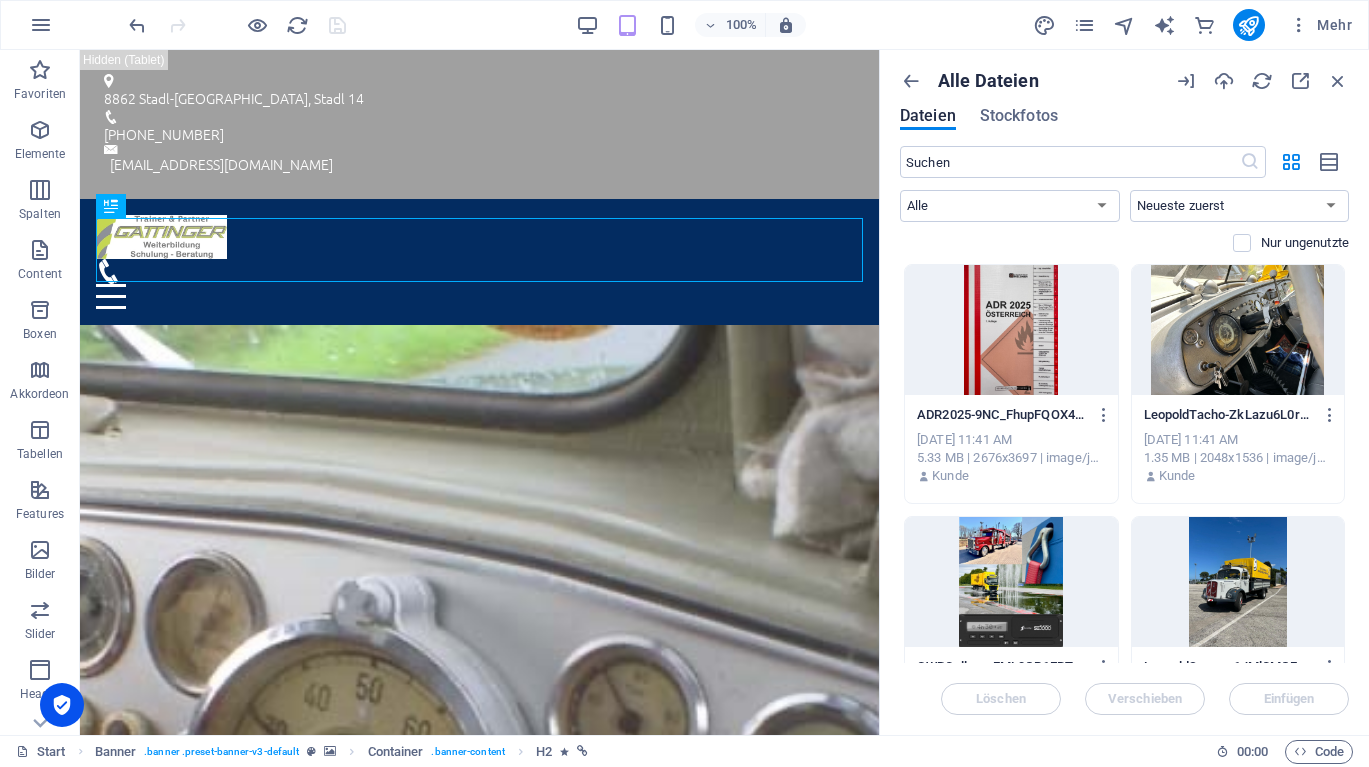 scroll, scrollTop: 58, scrollLeft: 0, axis: vertical 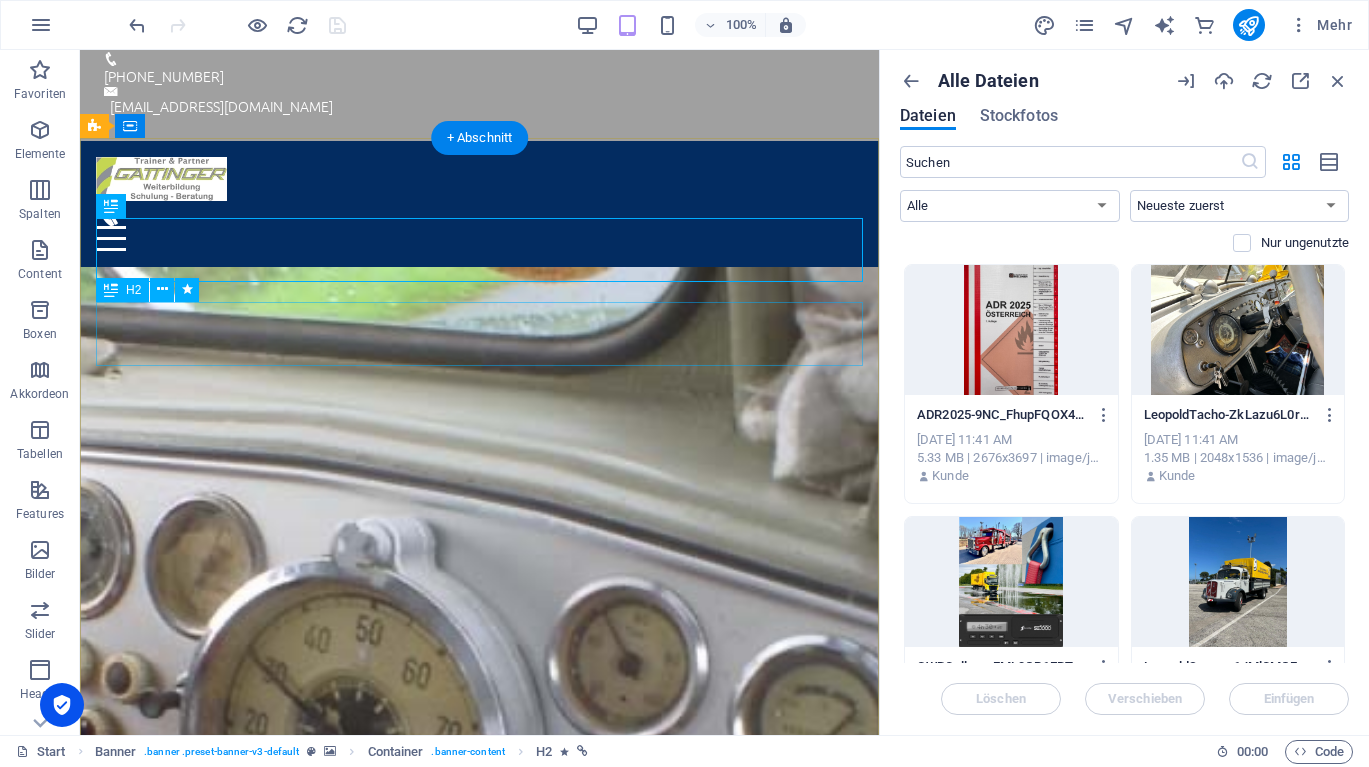 click on "Verantwortlicher für Ladungssicherung... ...Fahrer, Zulassungsbesitzer Anordnungsbefugter" at bounding box center [479, 1323] 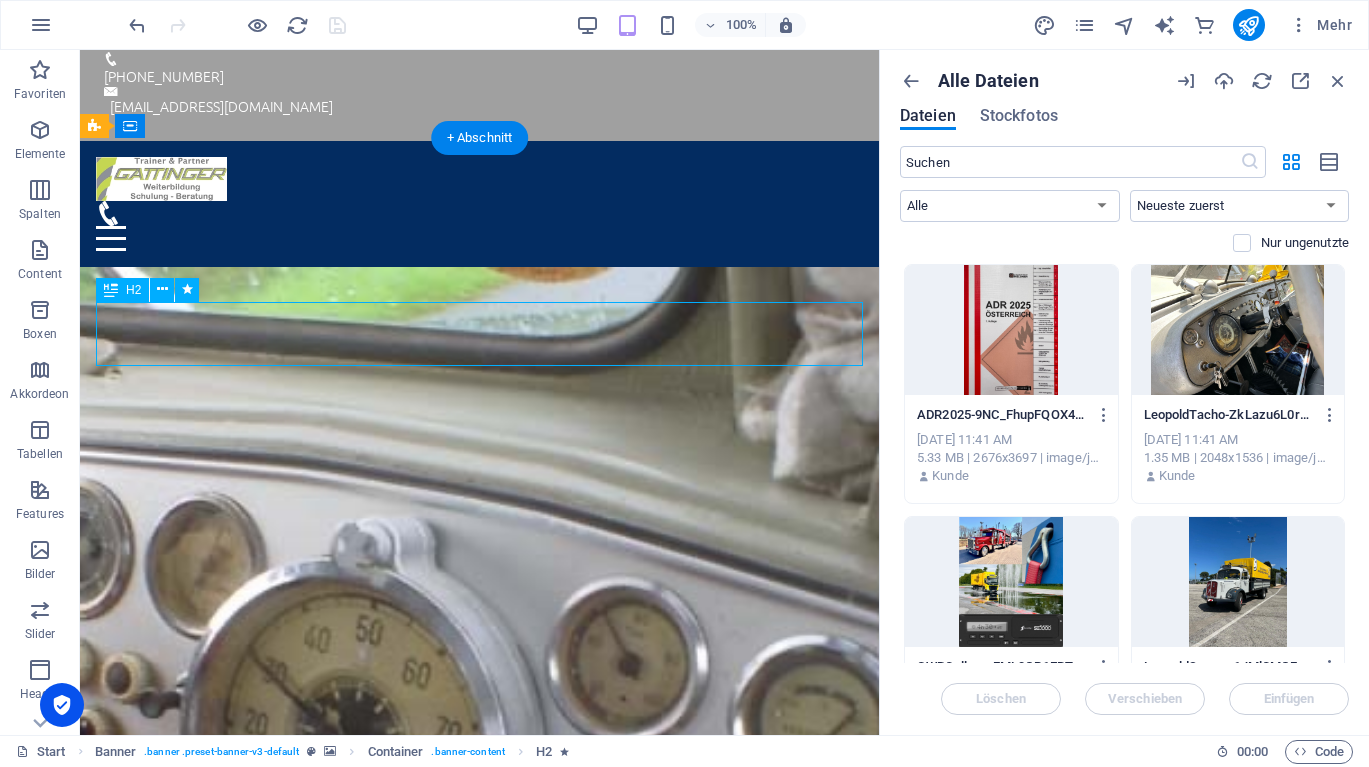 click on "Verantwortlicher für Ladungssicherung... ...Fahrer, Zulassungsbesitzer Anordnungsbefugter" at bounding box center [479, 1323] 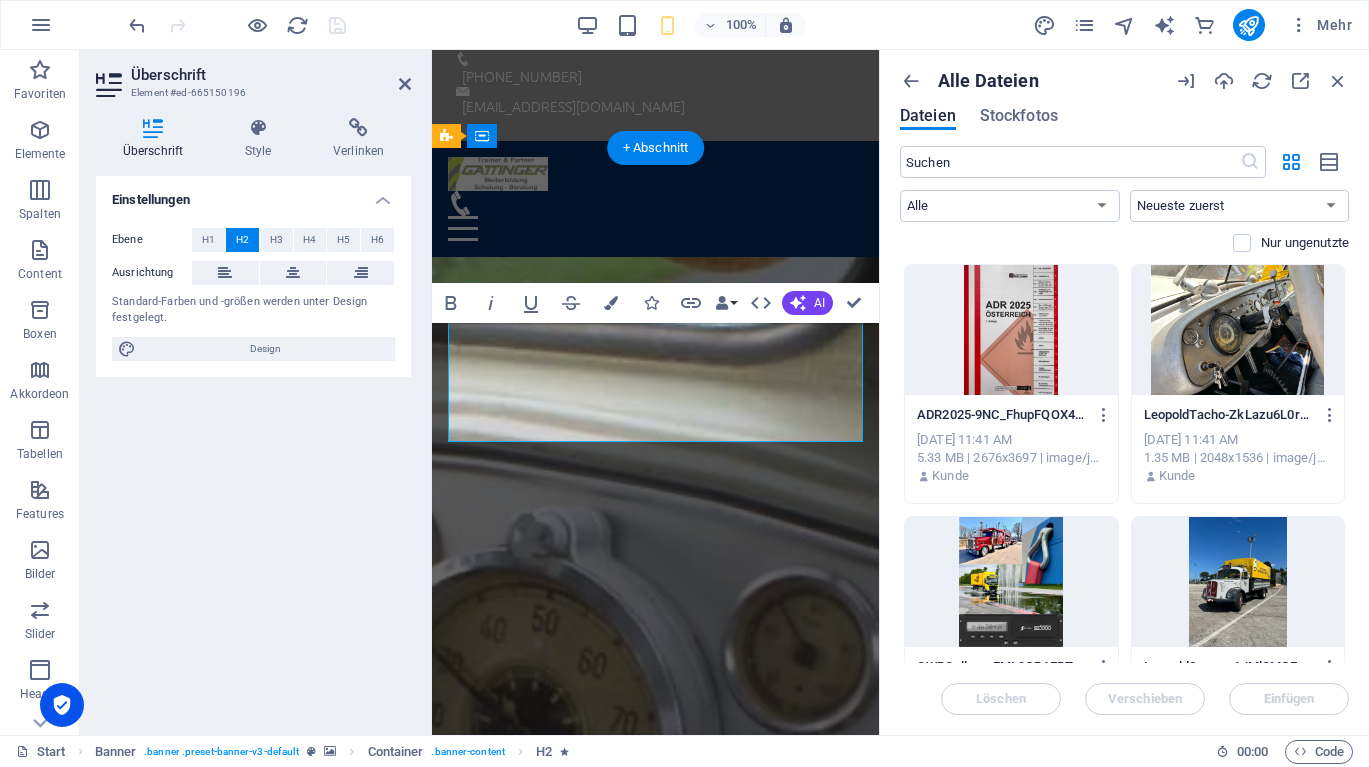 click on "Verantwortlicher für Ladungssicherung... ...Fahrer, Zulassungsbesitzer Anordnungsbefugter" at bounding box center [656, 1350] 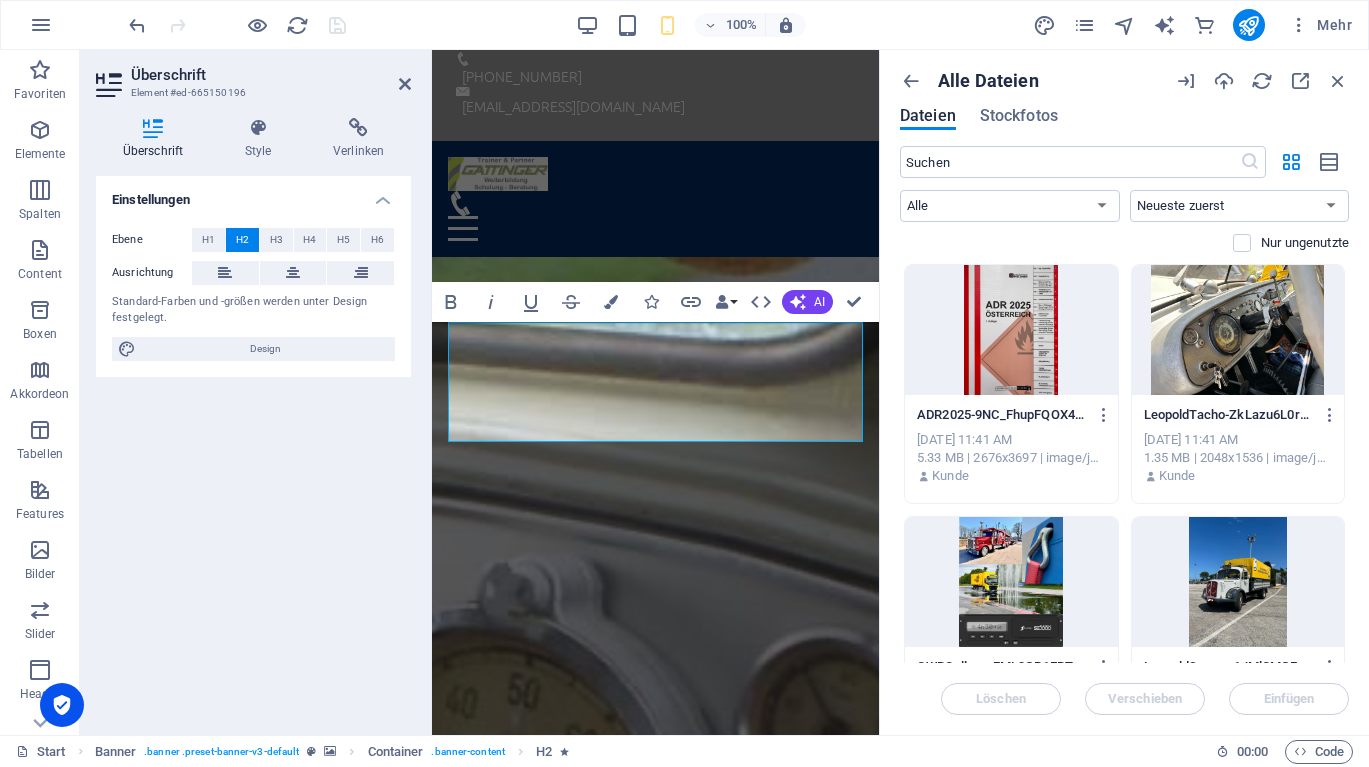 type 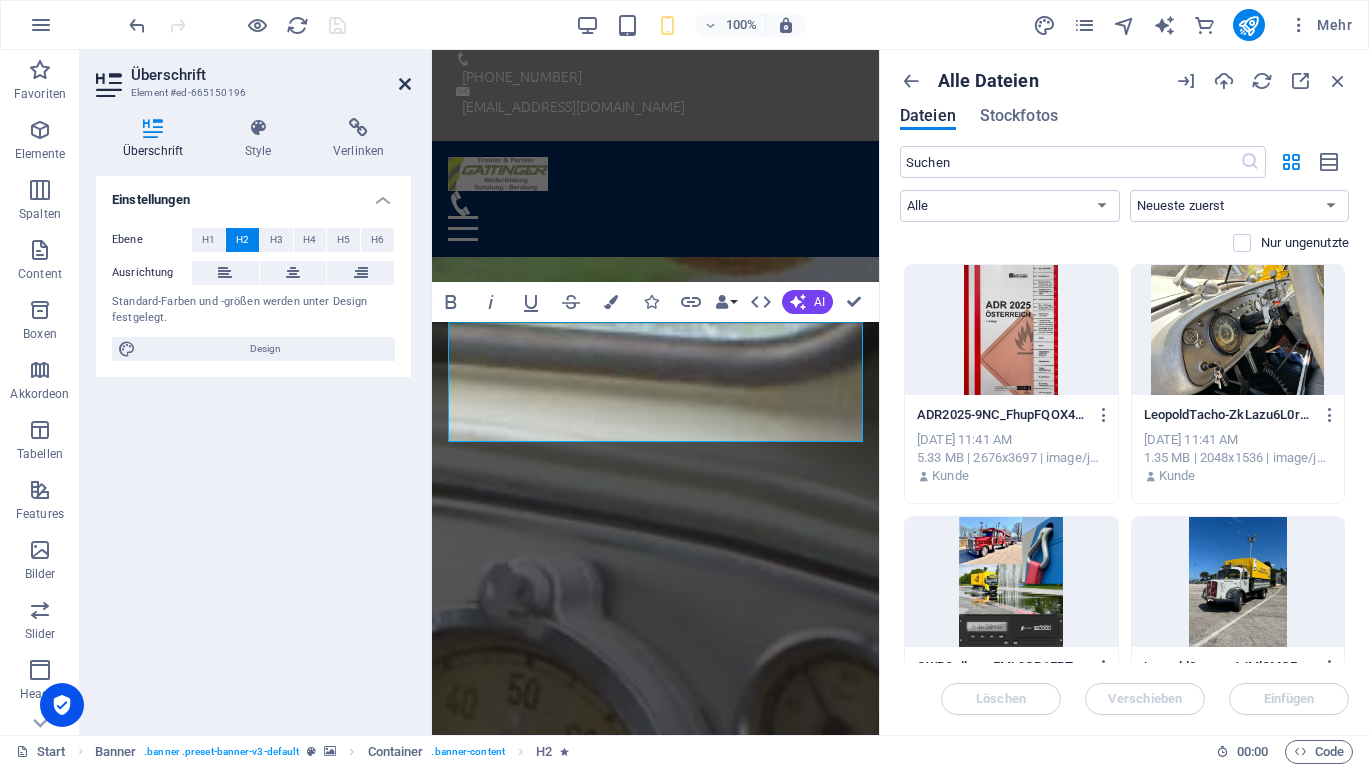 click at bounding box center (405, 84) 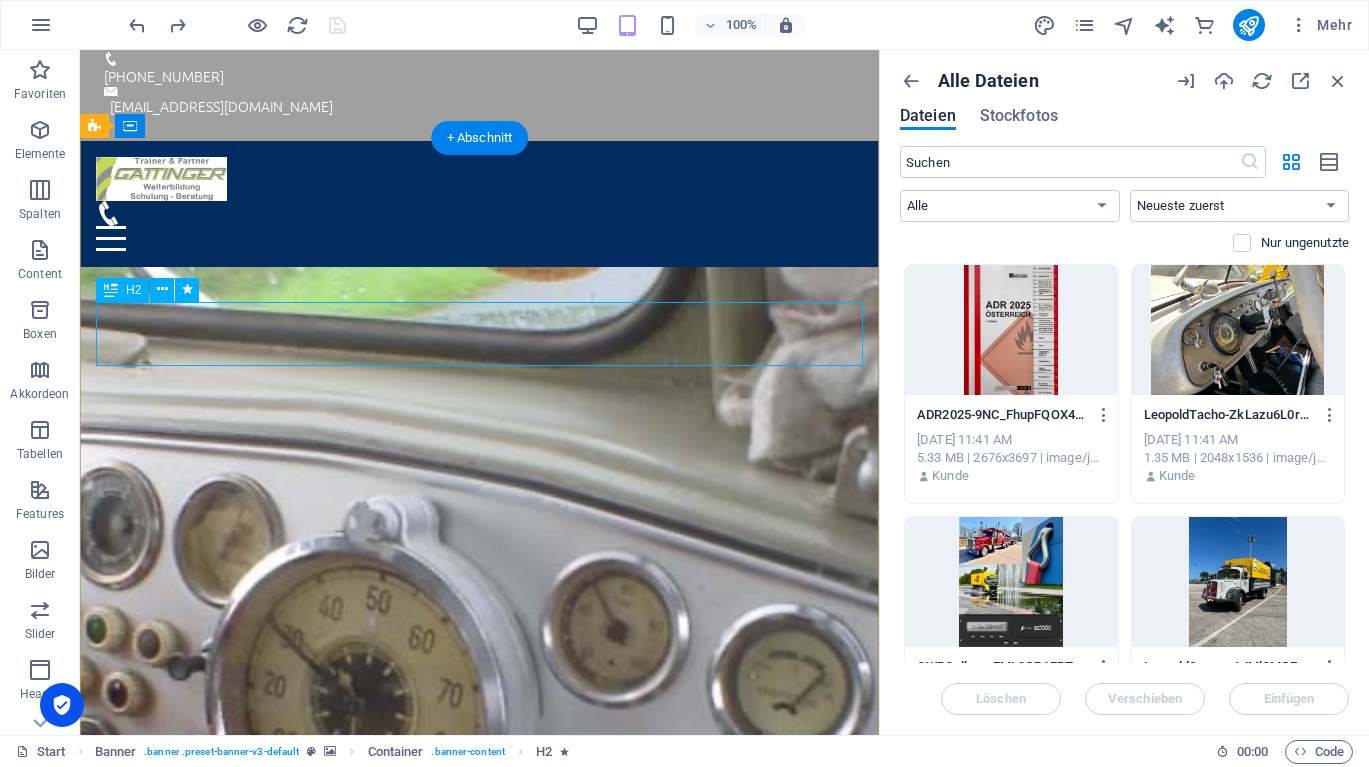 click on "Verantwortlicher für Ladungssicherung... ...Fahrer, Zulassungsbesitzer Anordnungsbefugter" at bounding box center [479, 1251] 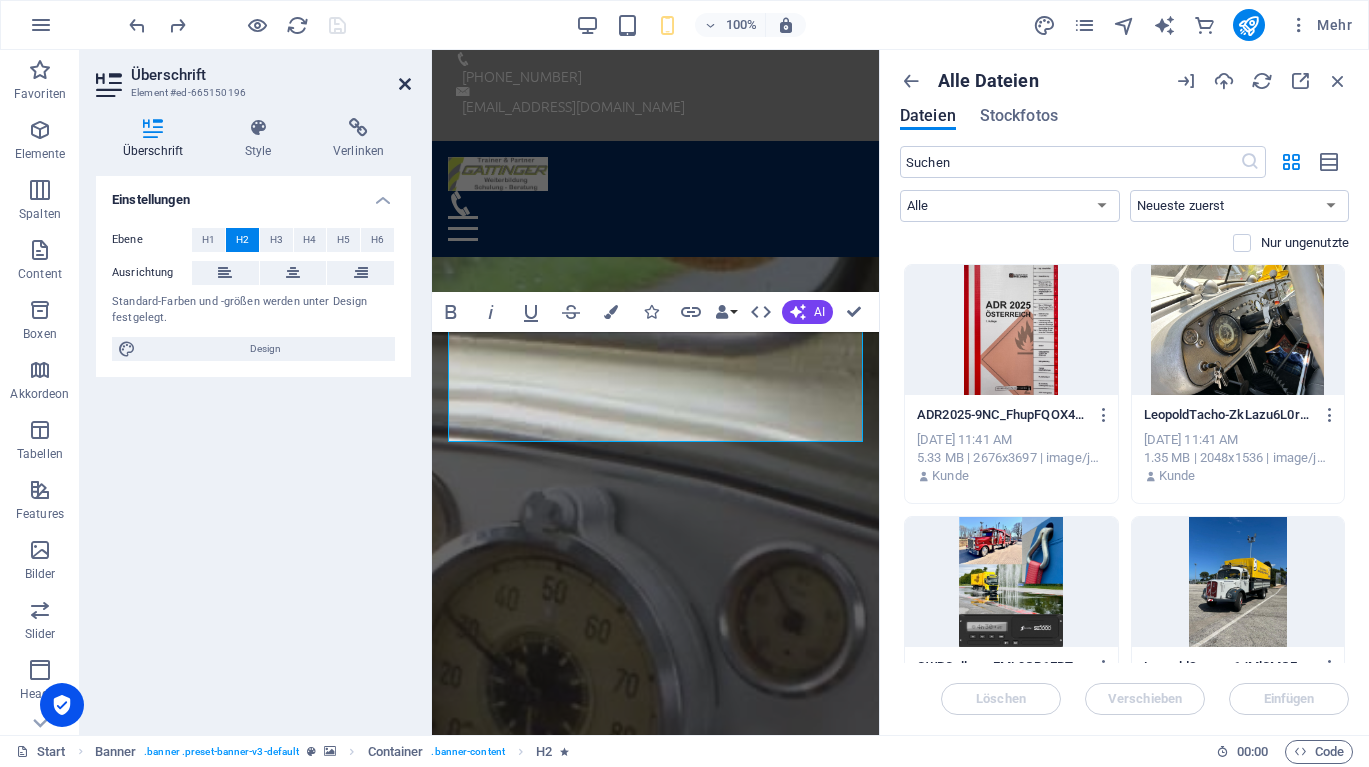 click at bounding box center [405, 84] 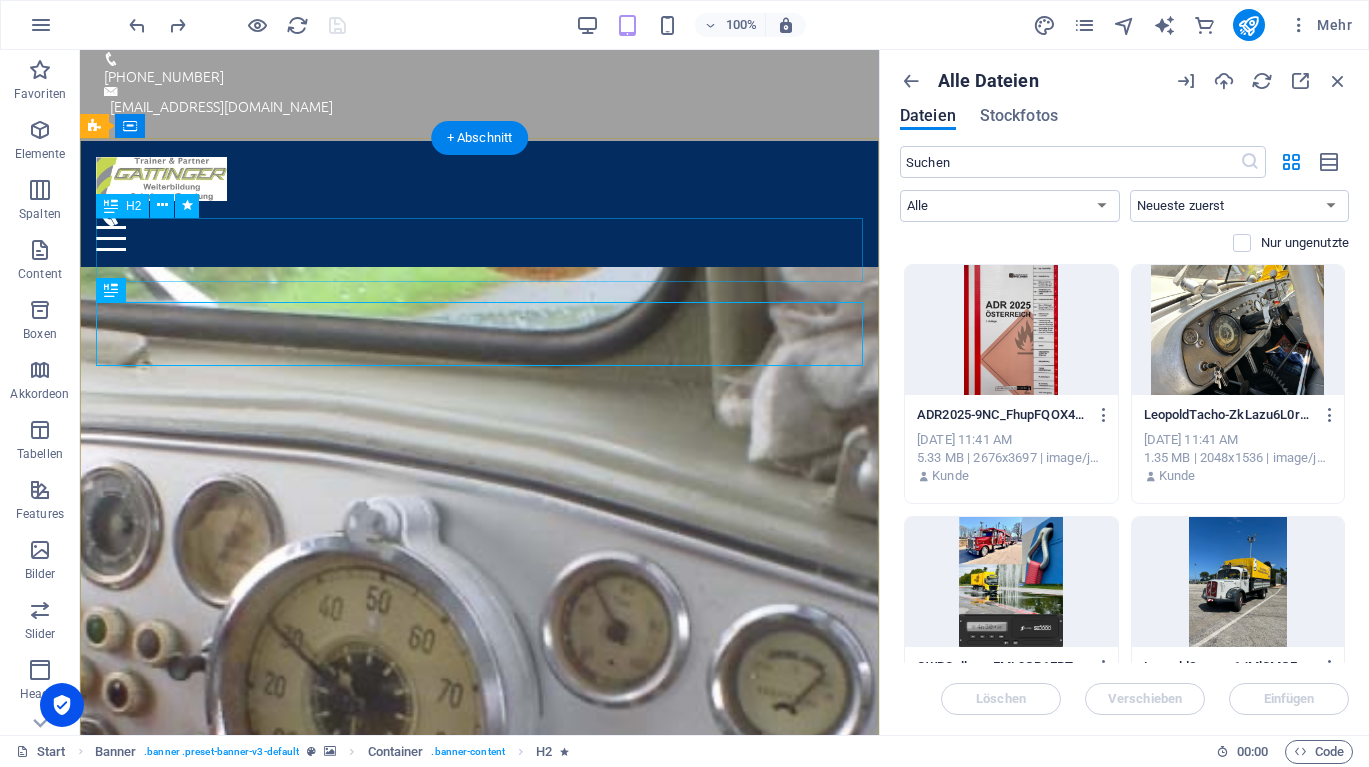 click on "Schulungsverpflichtung für Fahrtenschreiber liegt beim Unternehmen. . .?" at bounding box center (479, 1167) 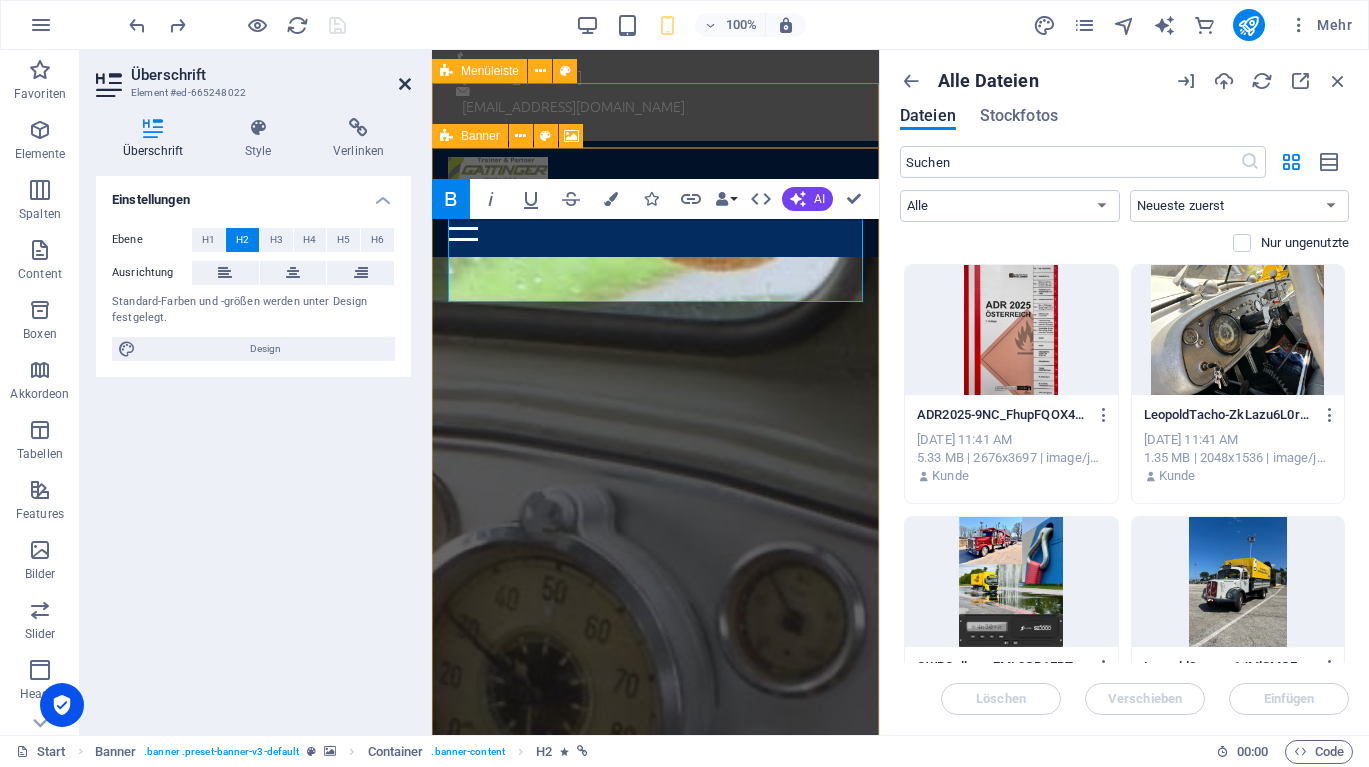 click at bounding box center (405, 84) 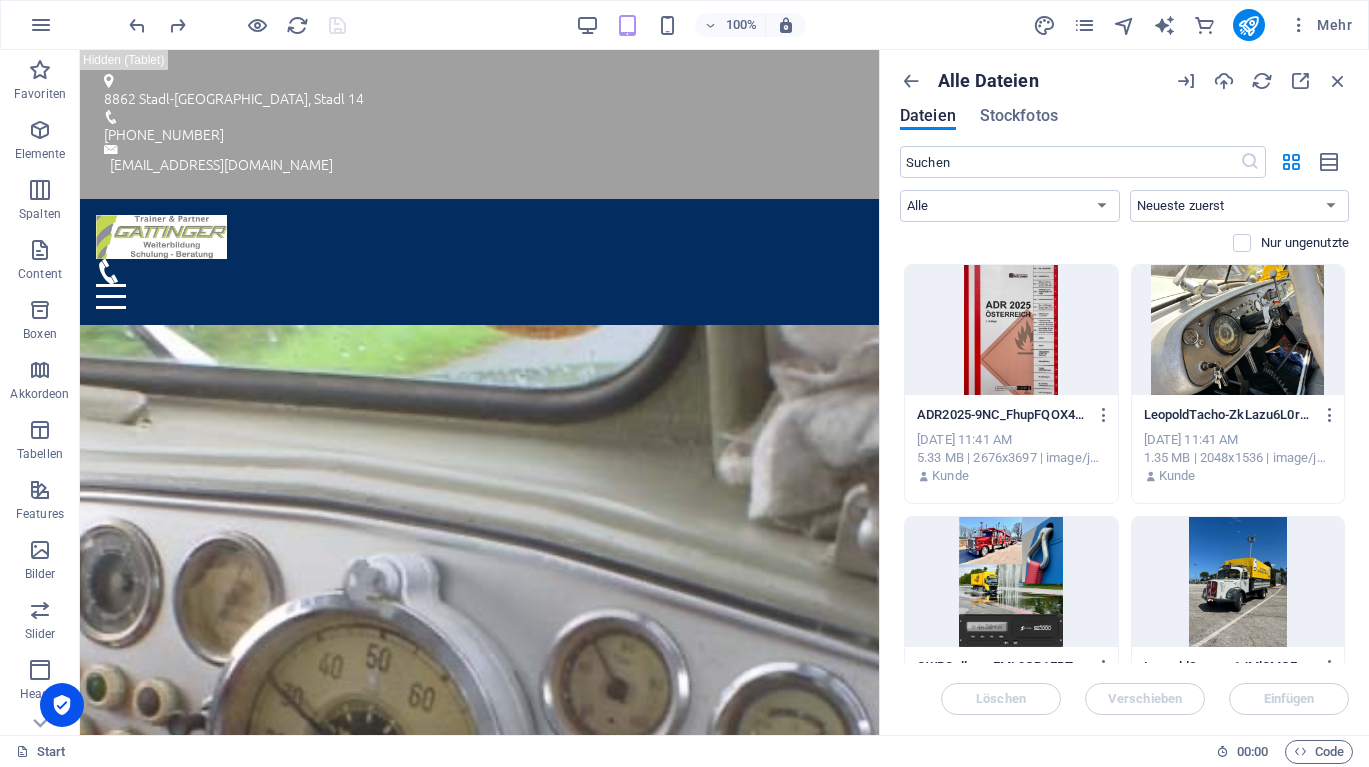 scroll, scrollTop: 0, scrollLeft: 0, axis: both 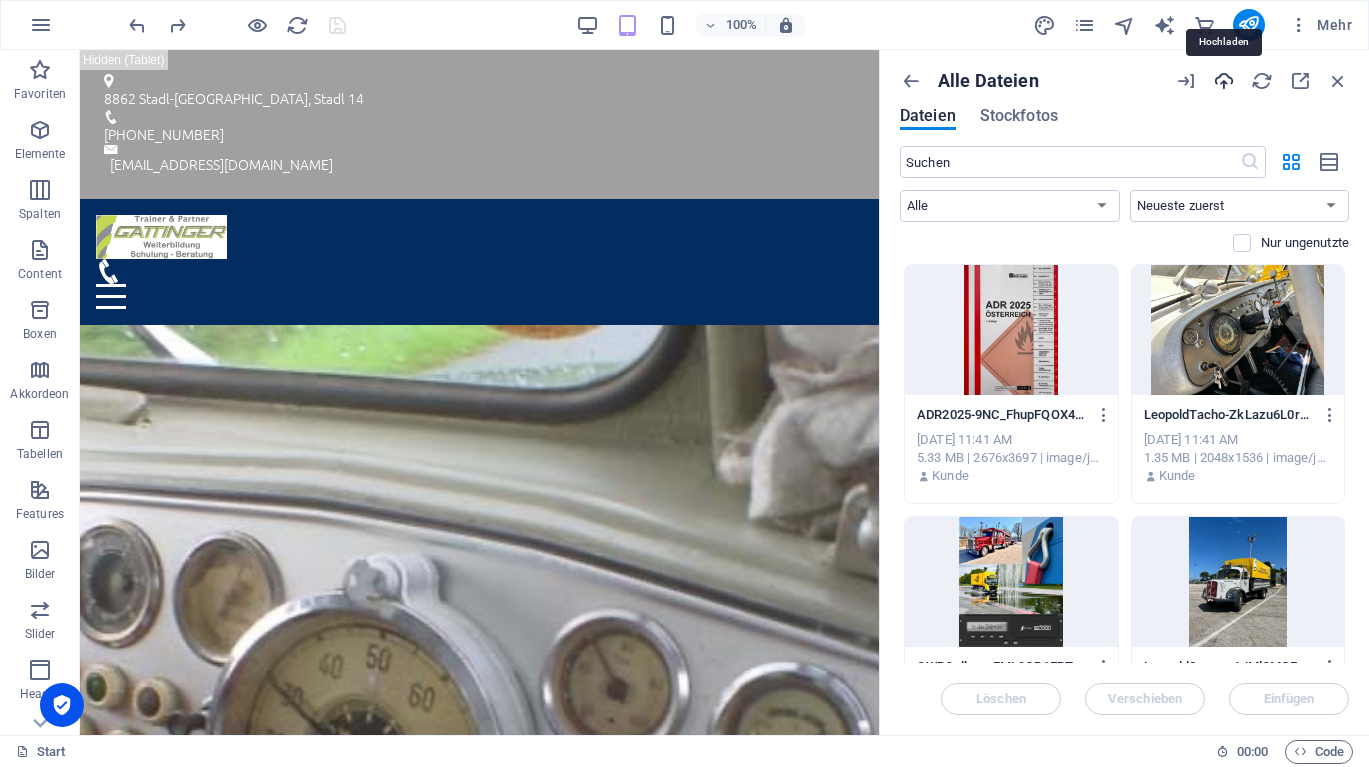 click at bounding box center [1224, 81] 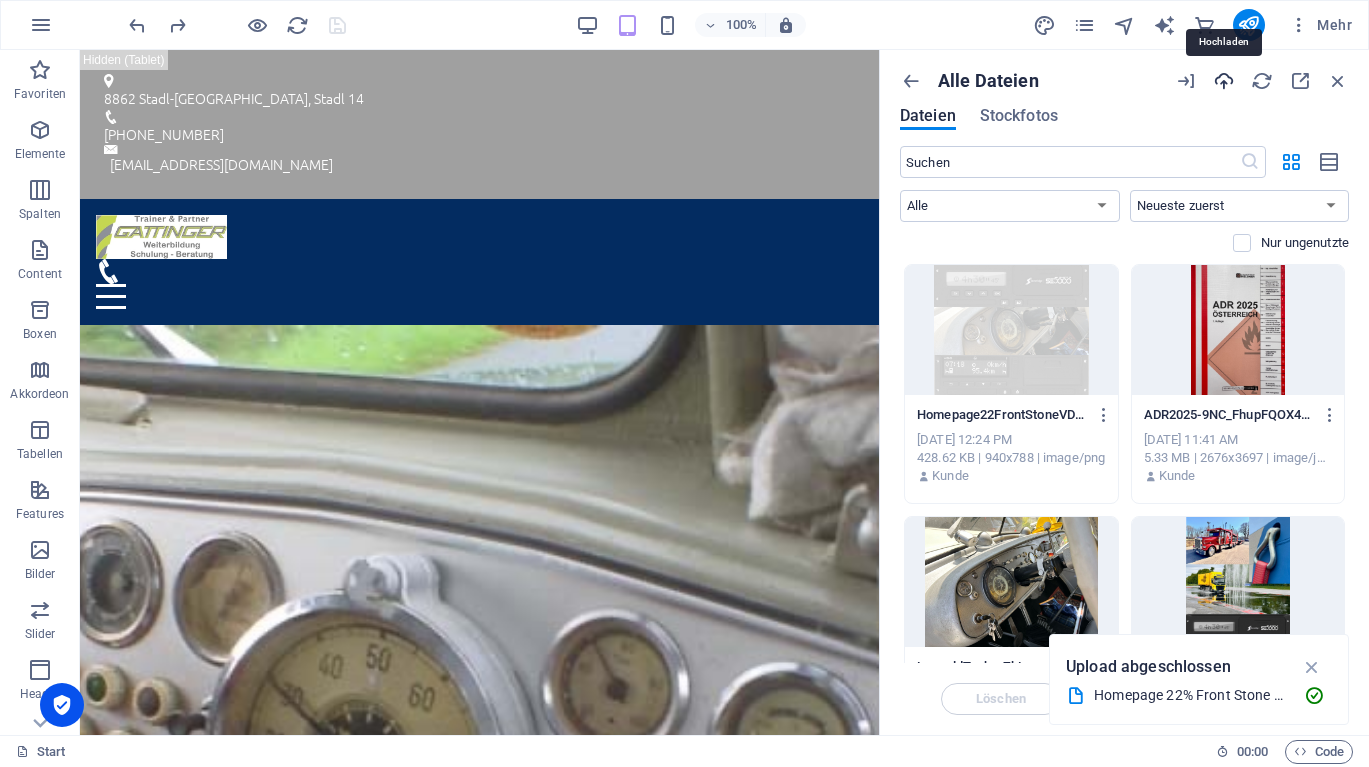 click at bounding box center (1224, 81) 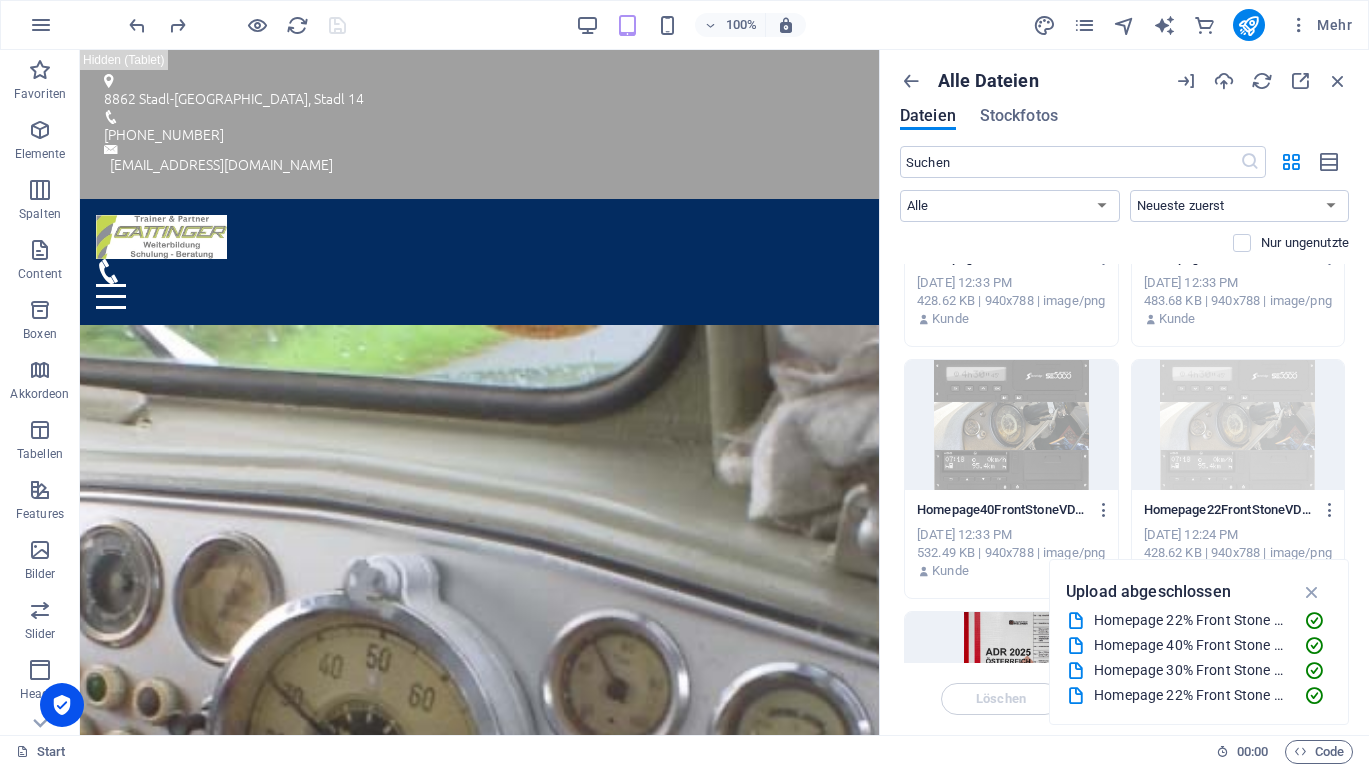 scroll, scrollTop: 154, scrollLeft: 0, axis: vertical 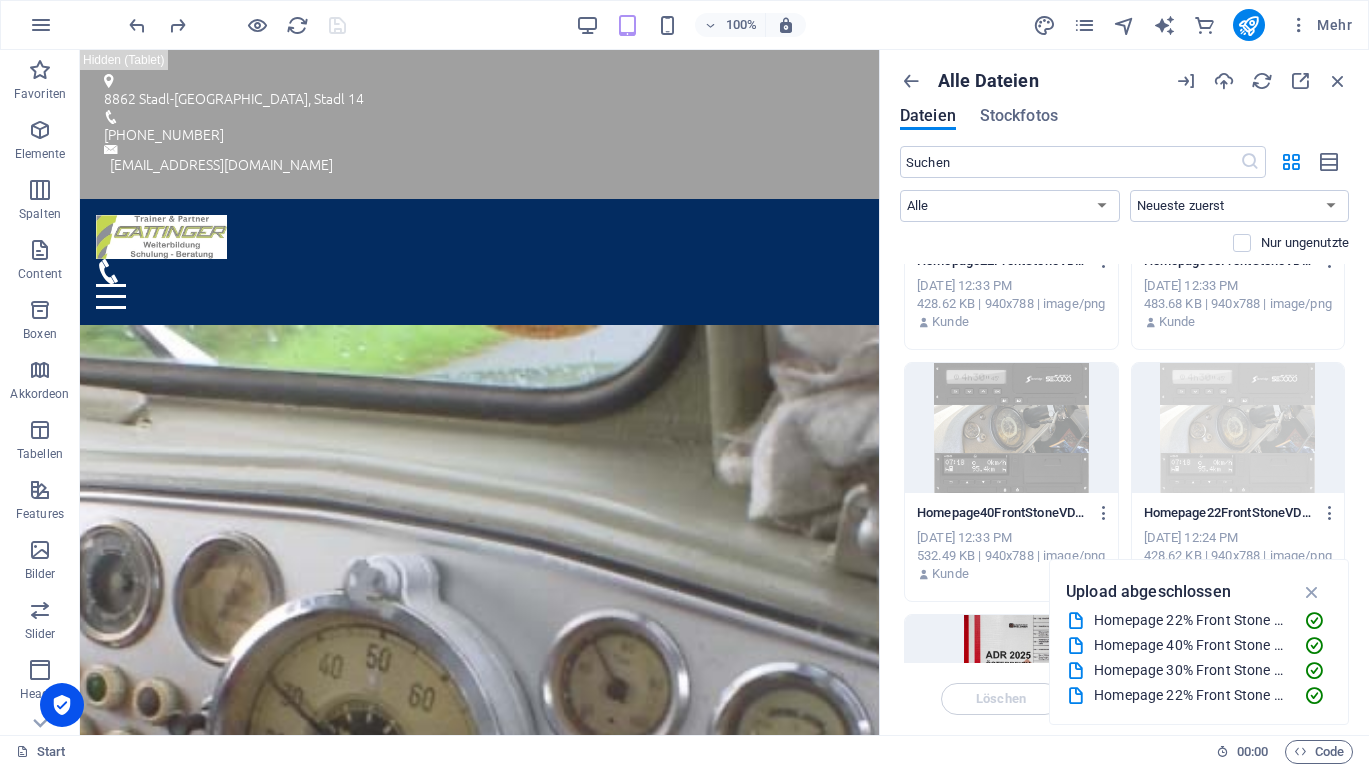 click at bounding box center (1238, 428) 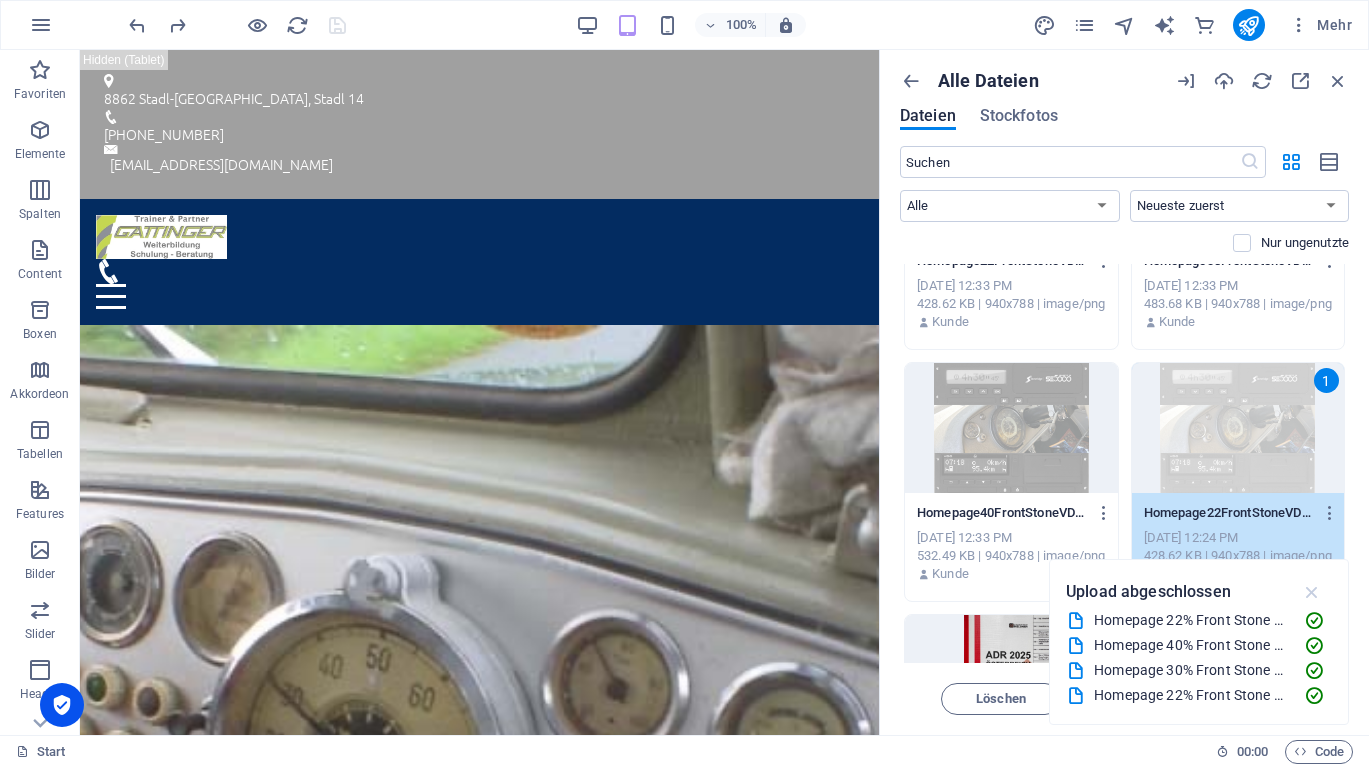 click at bounding box center [1312, 592] 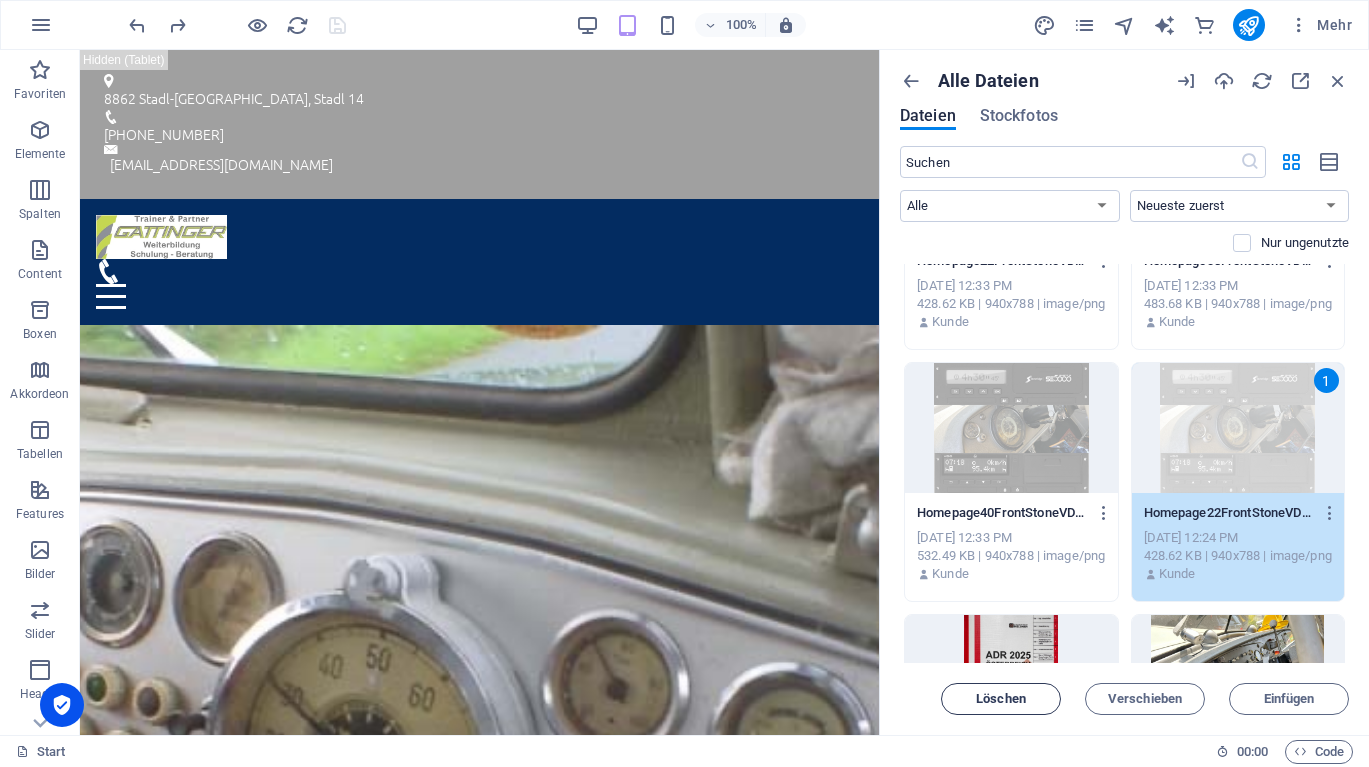 click on "Löschen" at bounding box center (1001, 699) 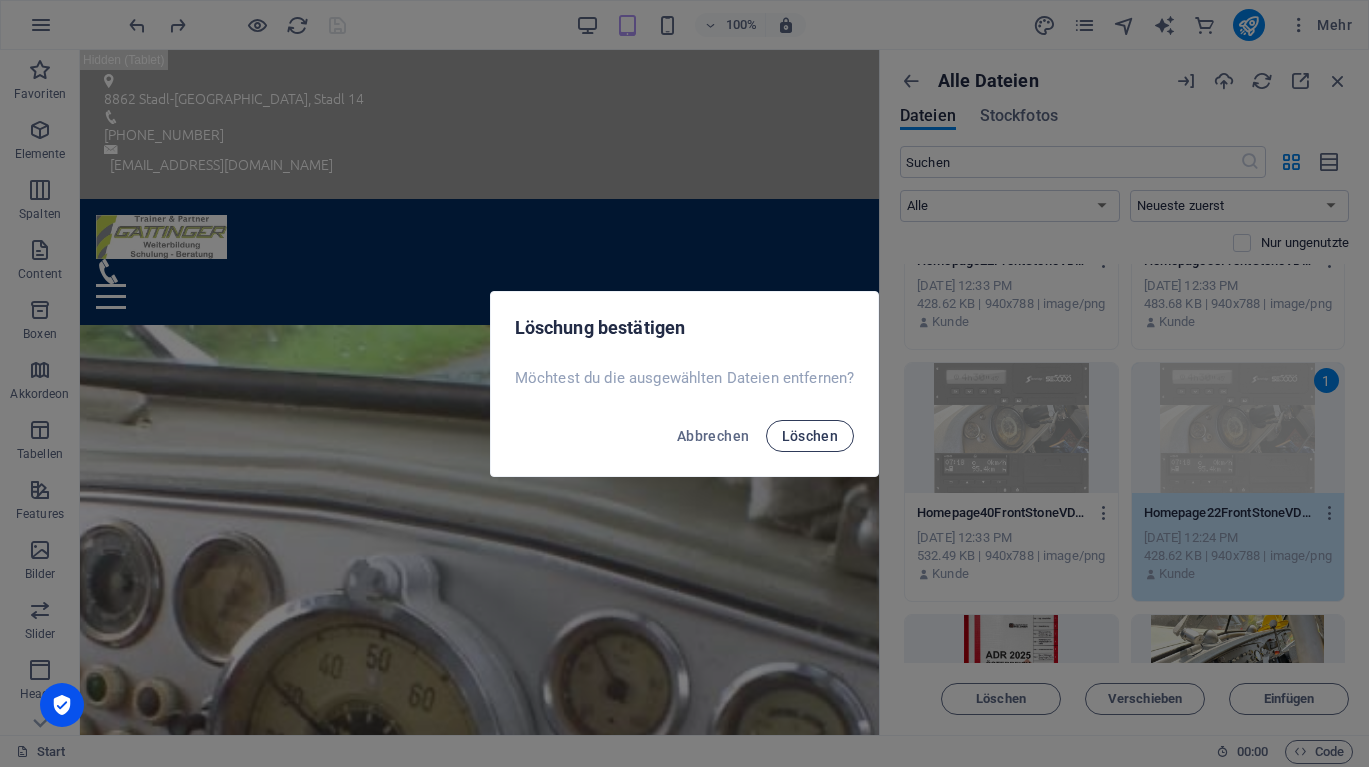 click on "Löschen" at bounding box center (810, 436) 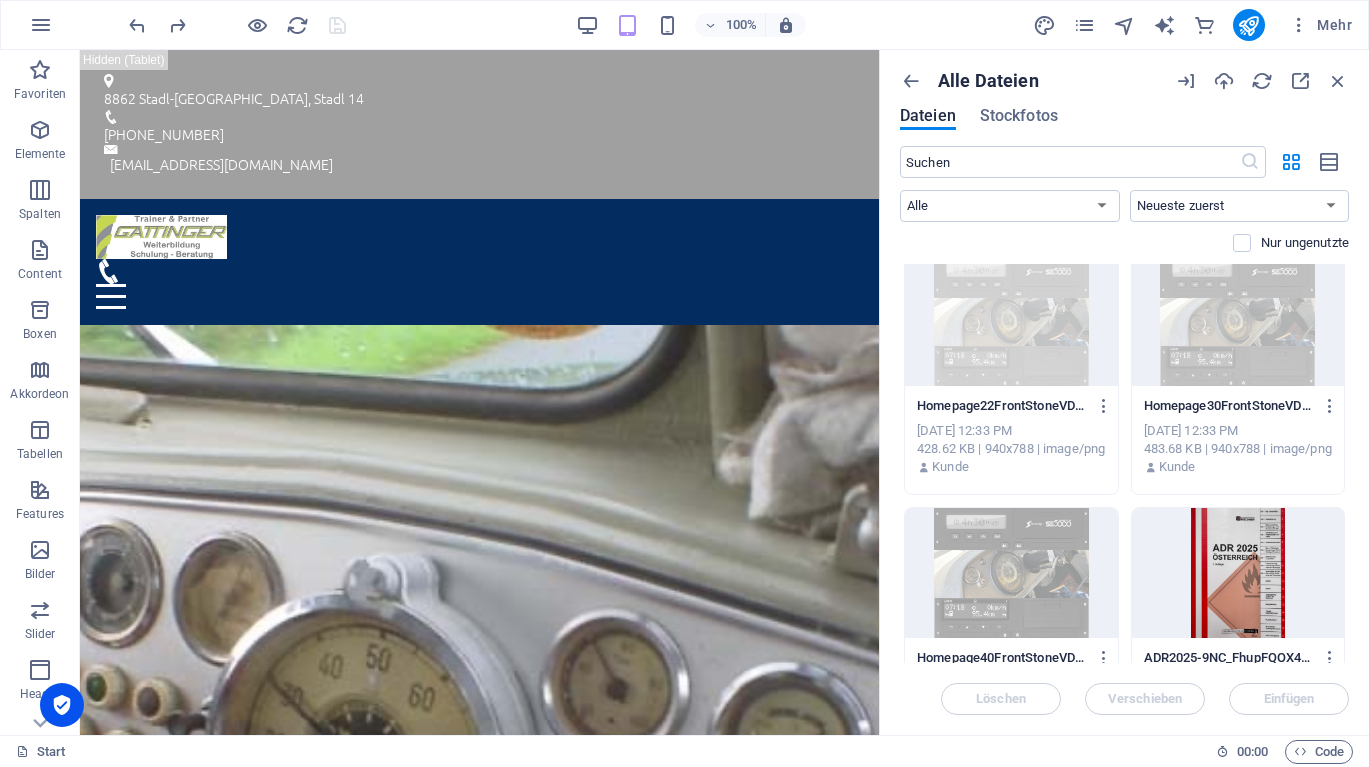 scroll, scrollTop: 0, scrollLeft: 0, axis: both 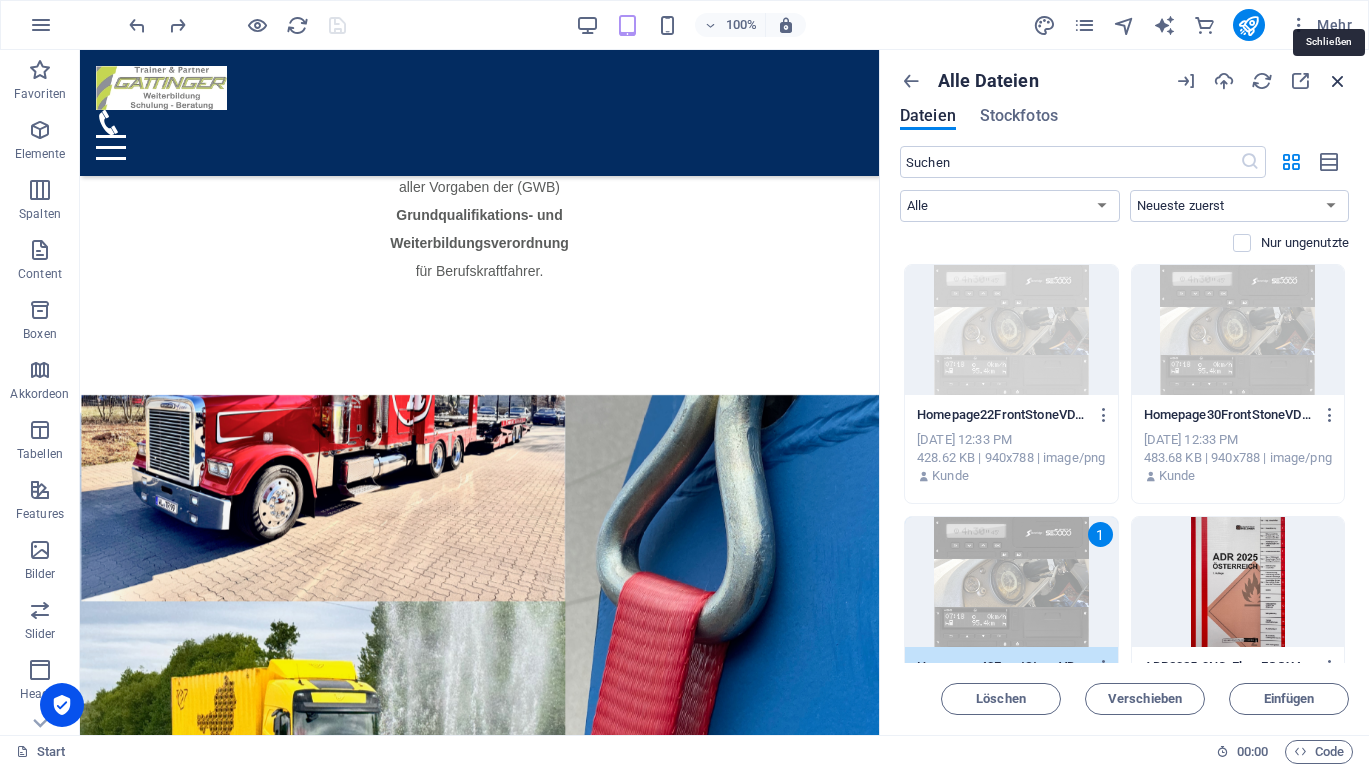 click at bounding box center [1338, 81] 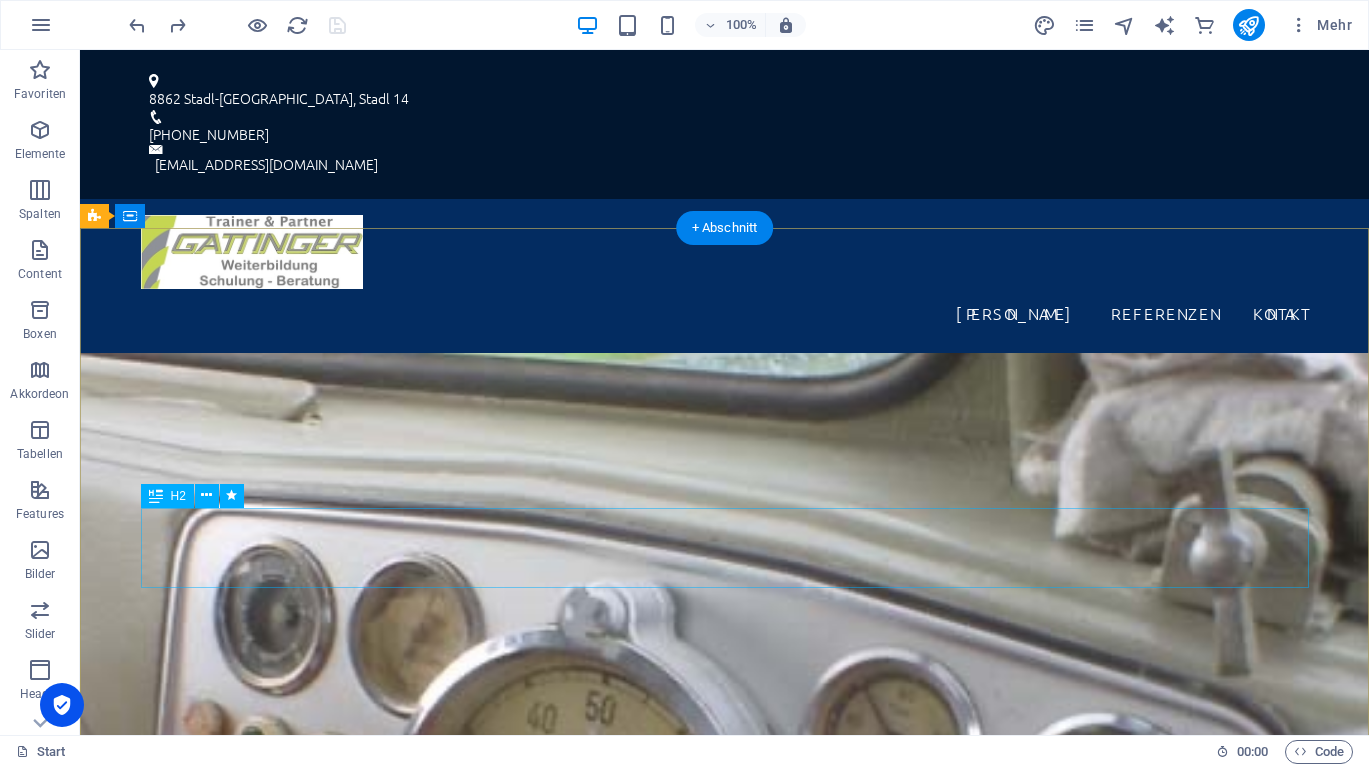 scroll, scrollTop: 0, scrollLeft: 0, axis: both 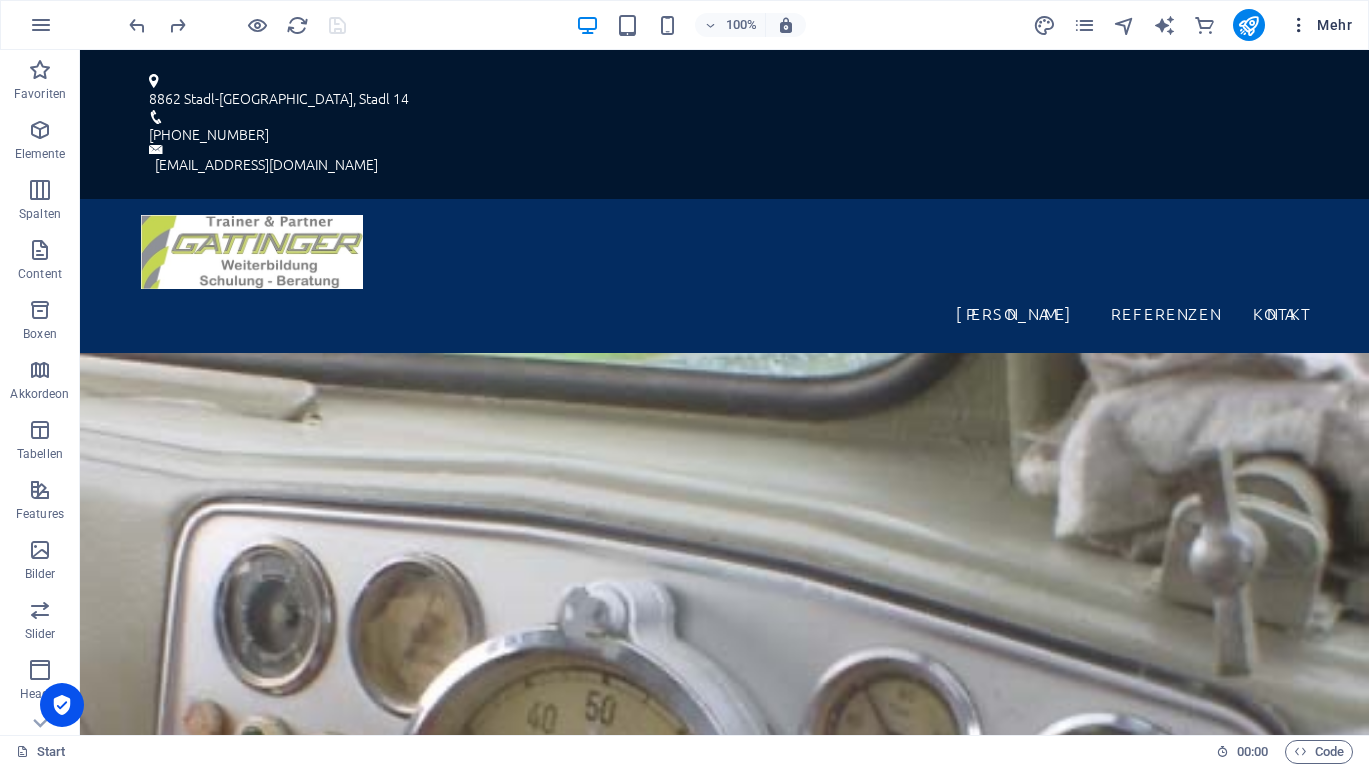 click at bounding box center (1299, 25) 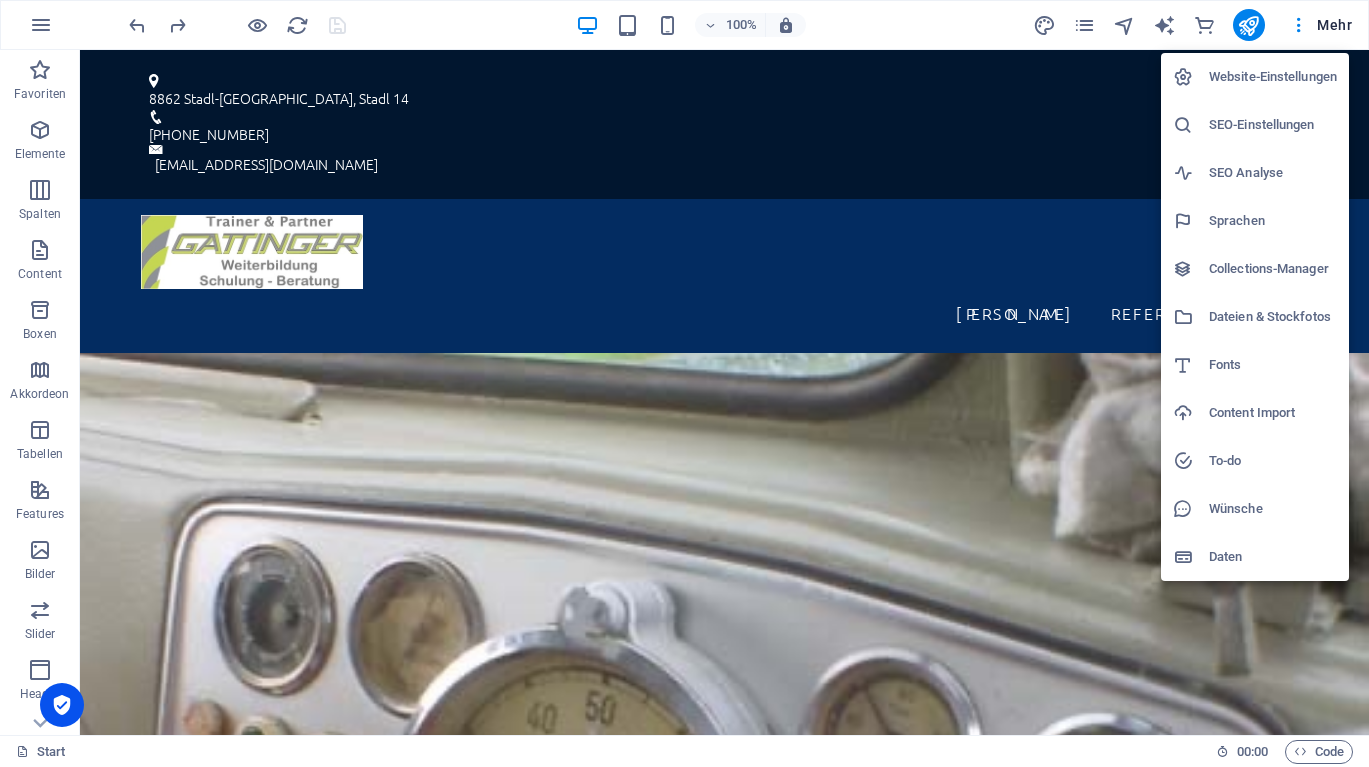 click on "Dateien & Stockfotos" at bounding box center (1273, 317) 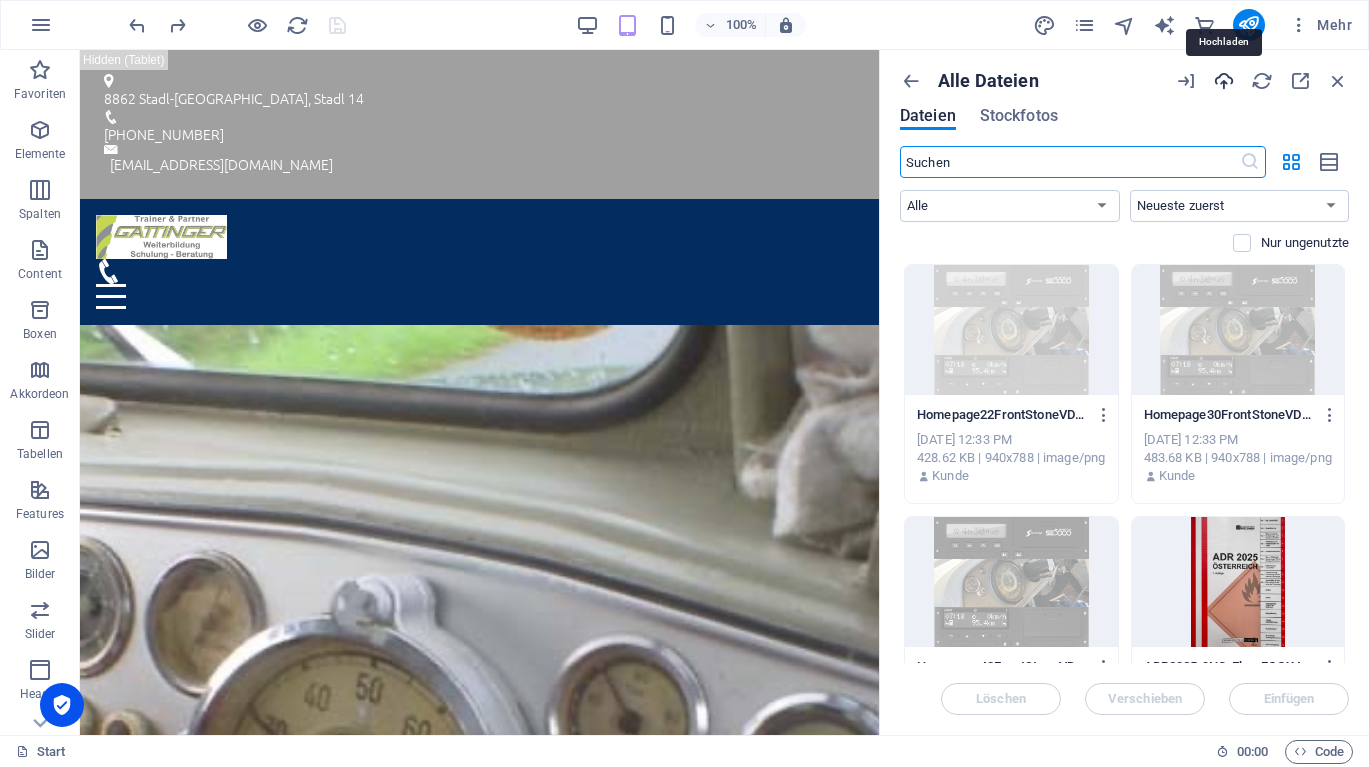 click at bounding box center (1224, 81) 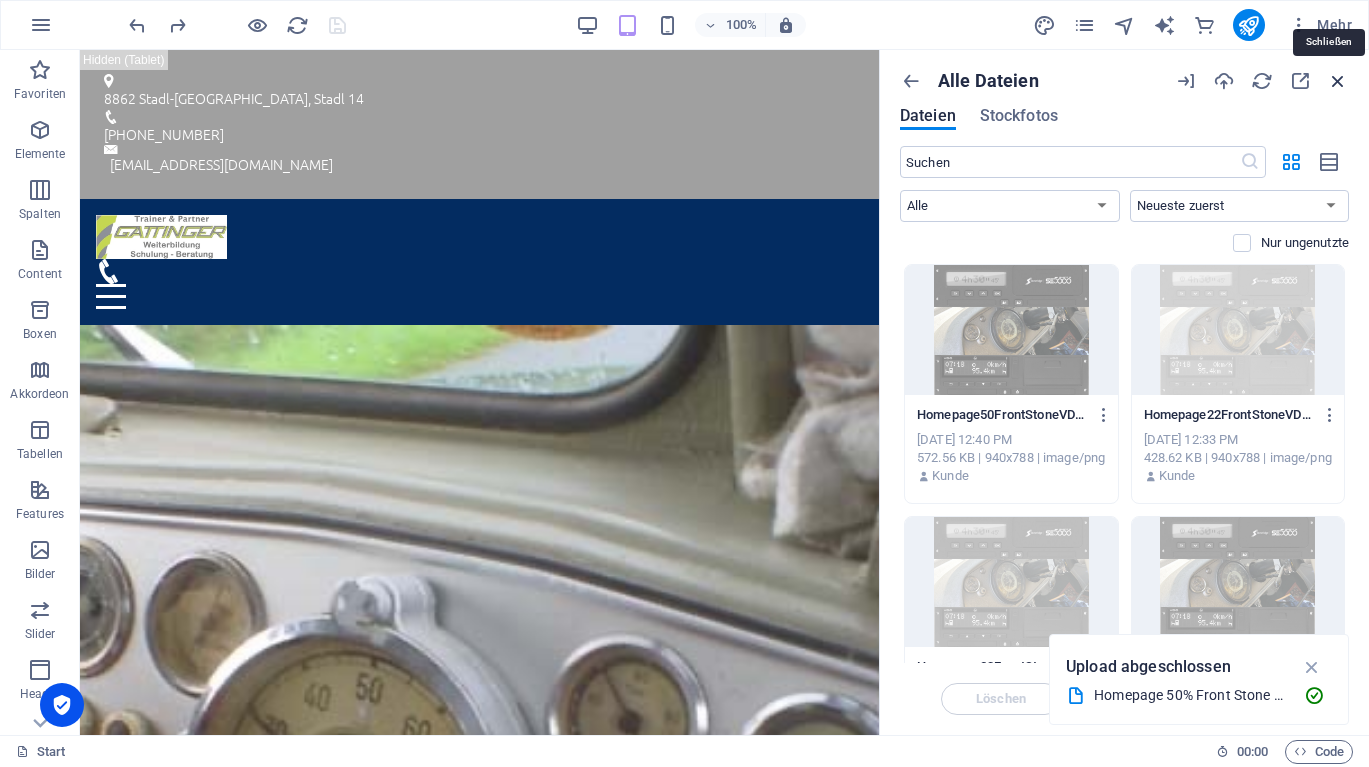 click at bounding box center (1338, 81) 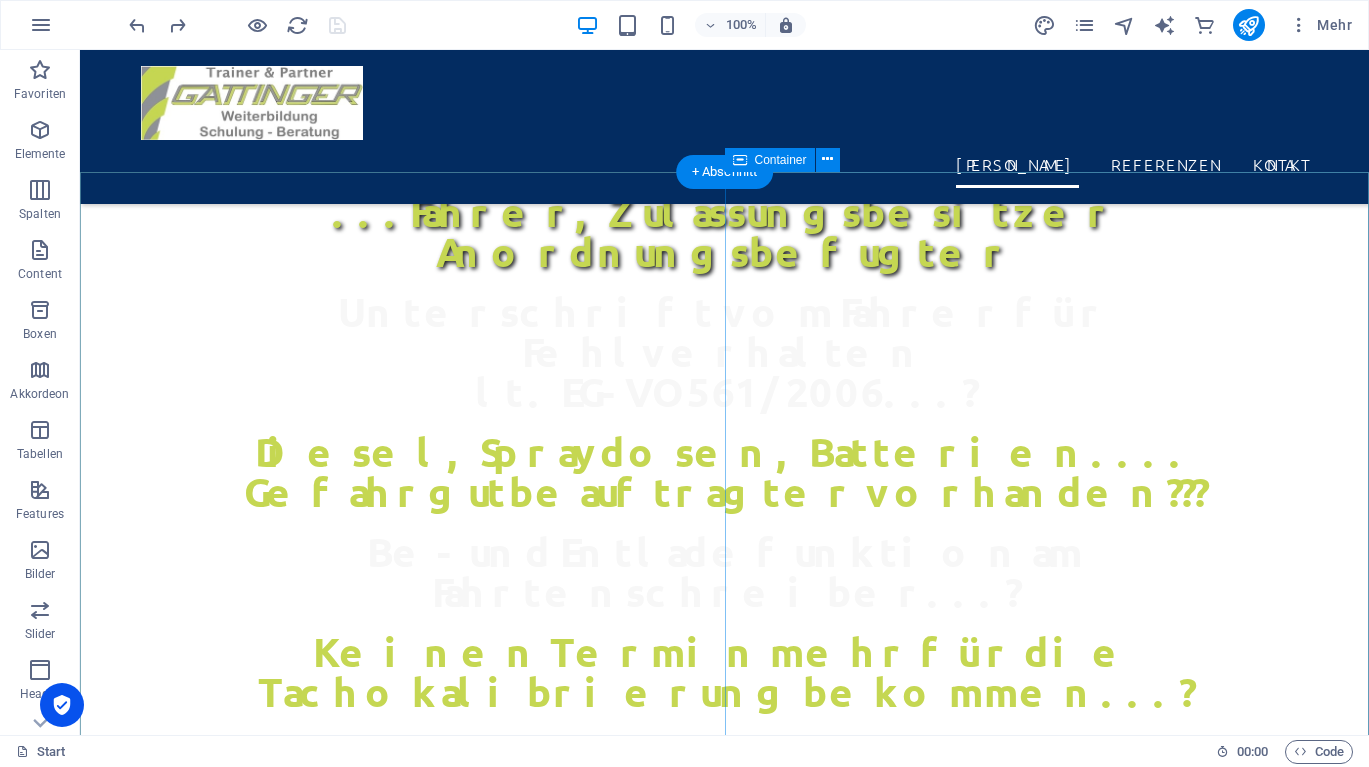 scroll, scrollTop: 1290, scrollLeft: 0, axis: vertical 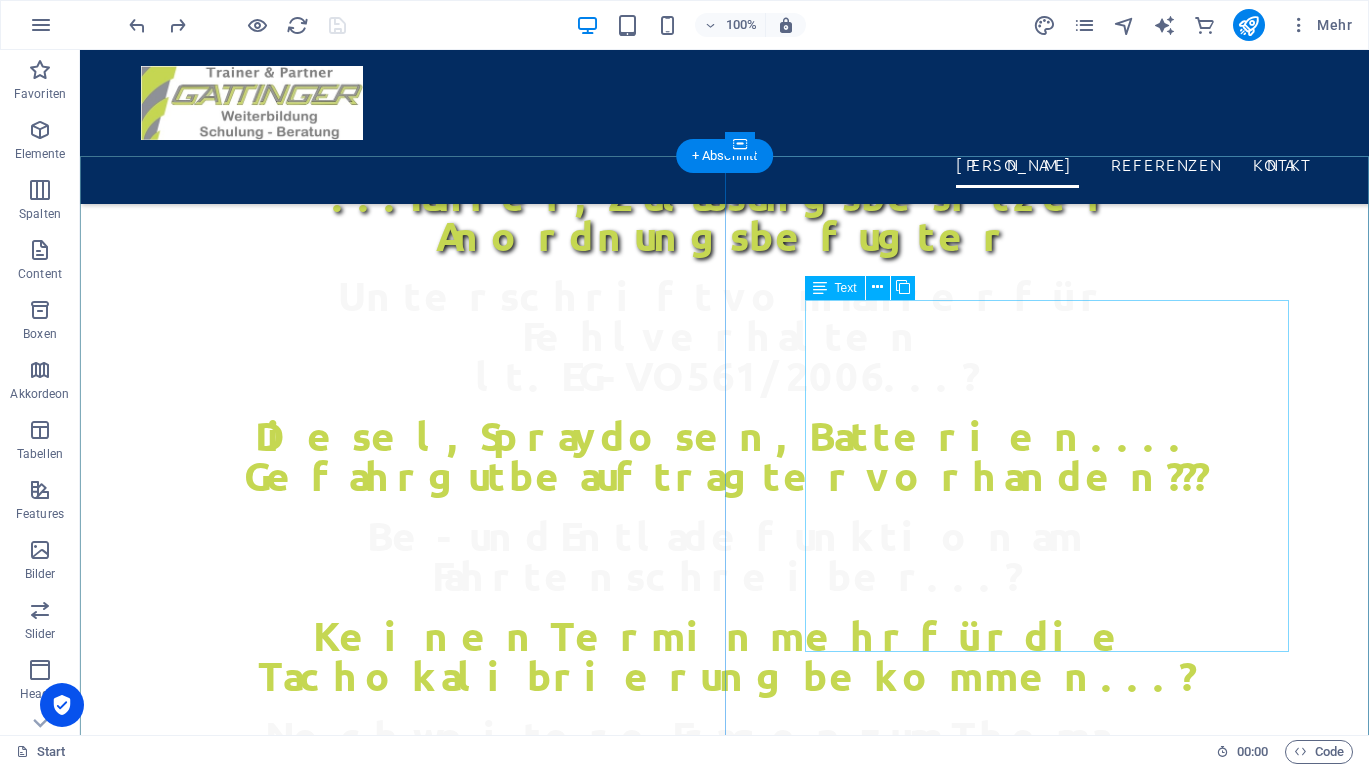 click on "Mit  langjähriger Erfahrung   im nationalen und internationalen  Güter- und Personentransport   habe ich 2009 einen neuen Weg eingeschlagen: Als  Trainer und Berater  unterstütze ich  Unternehmen, Disponenten und Fahrer  mit  praxisnahen Schulungen ,  fundiertem Fachwissen  und  individuellen Weiterbildungskonzepten,  spezialisiert auf  Fahrtenschreiber und Ladungssicherung . Meine Motivation: Durch  gezielte Aus- und Weiterbildung   aller Beteiligten trage ich dazu bei,  den Arbeitsalltag auf der Straße zu erleichtern.  Wer  gut vorbereitet  ist,  begegnet  behördlichen Kontrollen  souverän   und sorgt gleichzeitig für mehr  Sicherheit im Straßenverkehr. Ihr Wissen ist mein Auftrag!" at bounding box center (725, 2397) 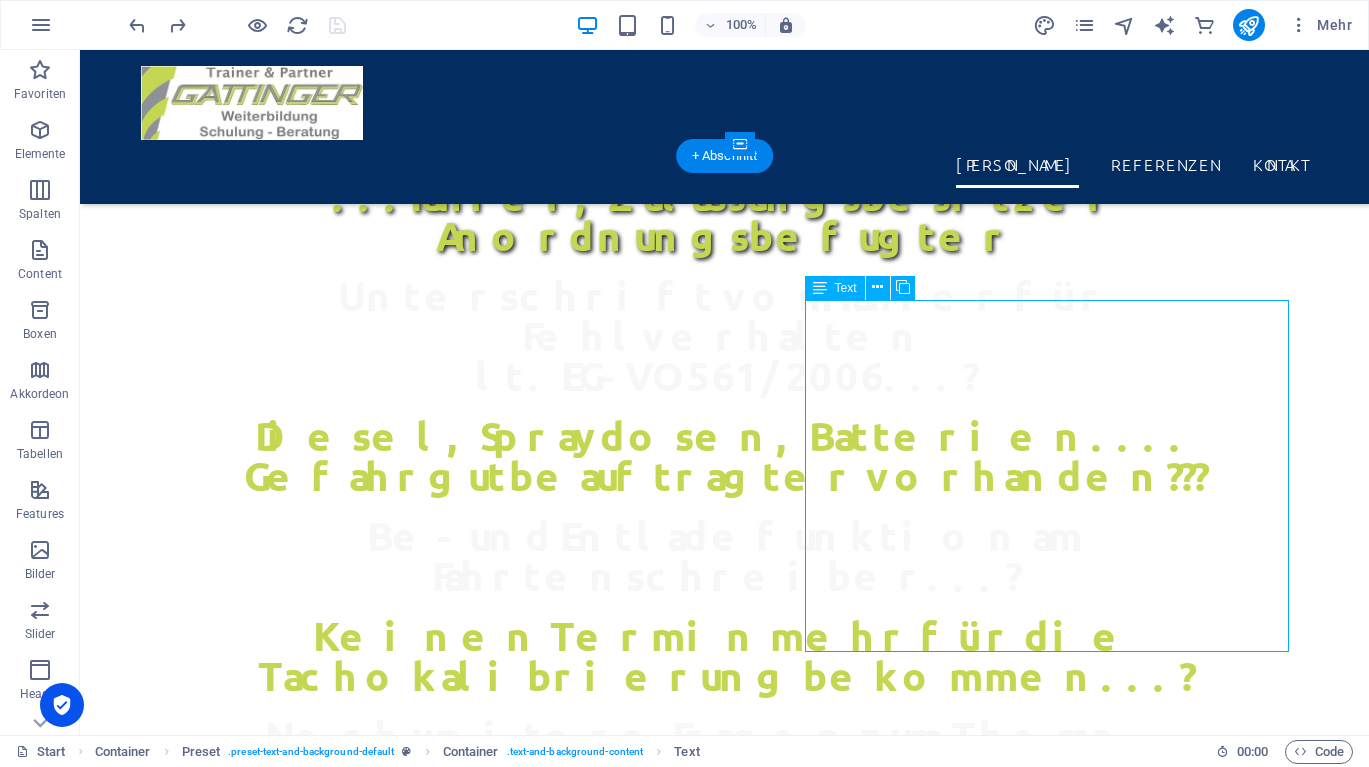 click on "Mit  langjähriger Erfahrung   im nationalen und internationalen  Güter- und Personentransport   habe ich 2009 einen neuen Weg eingeschlagen: Als  Trainer und Berater  unterstütze ich  Unternehmen, Disponenten und Fahrer  mit  praxisnahen Schulungen ,  fundiertem Fachwissen  und  individuellen Weiterbildungskonzepten,  spezialisiert auf  Fahrtenschreiber und Ladungssicherung . Meine Motivation: Durch  gezielte Aus- und Weiterbildung   aller Beteiligten trage ich dazu bei,  den Arbeitsalltag auf der Straße zu erleichtern.  Wer  gut vorbereitet  ist,  begegnet  behördlichen Kontrollen  souverän   und sorgt gleichzeitig für mehr  Sicherheit im Straßenverkehr. Ihr Wissen ist mein Auftrag!" at bounding box center [725, 2397] 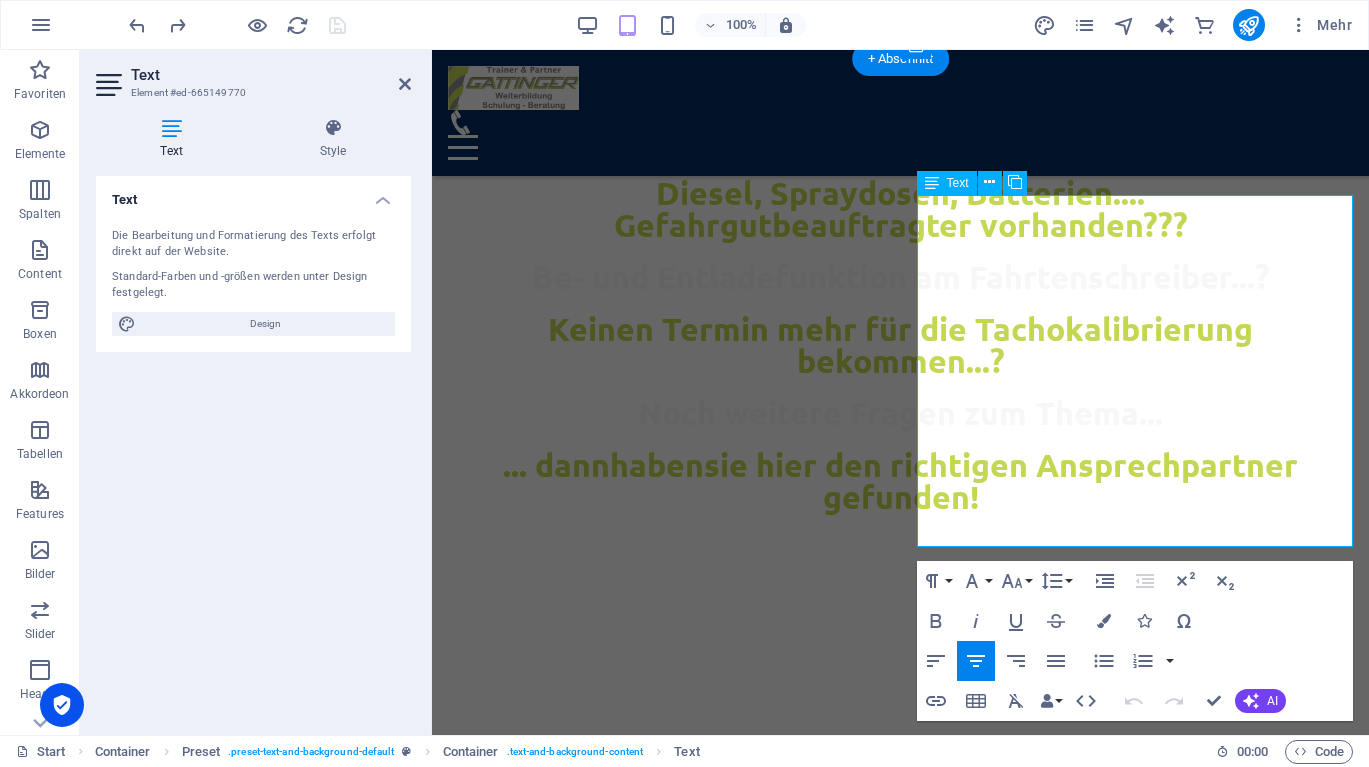 click on "Als  Trainer und Berater  unterstütze ich" at bounding box center (901, 1947) 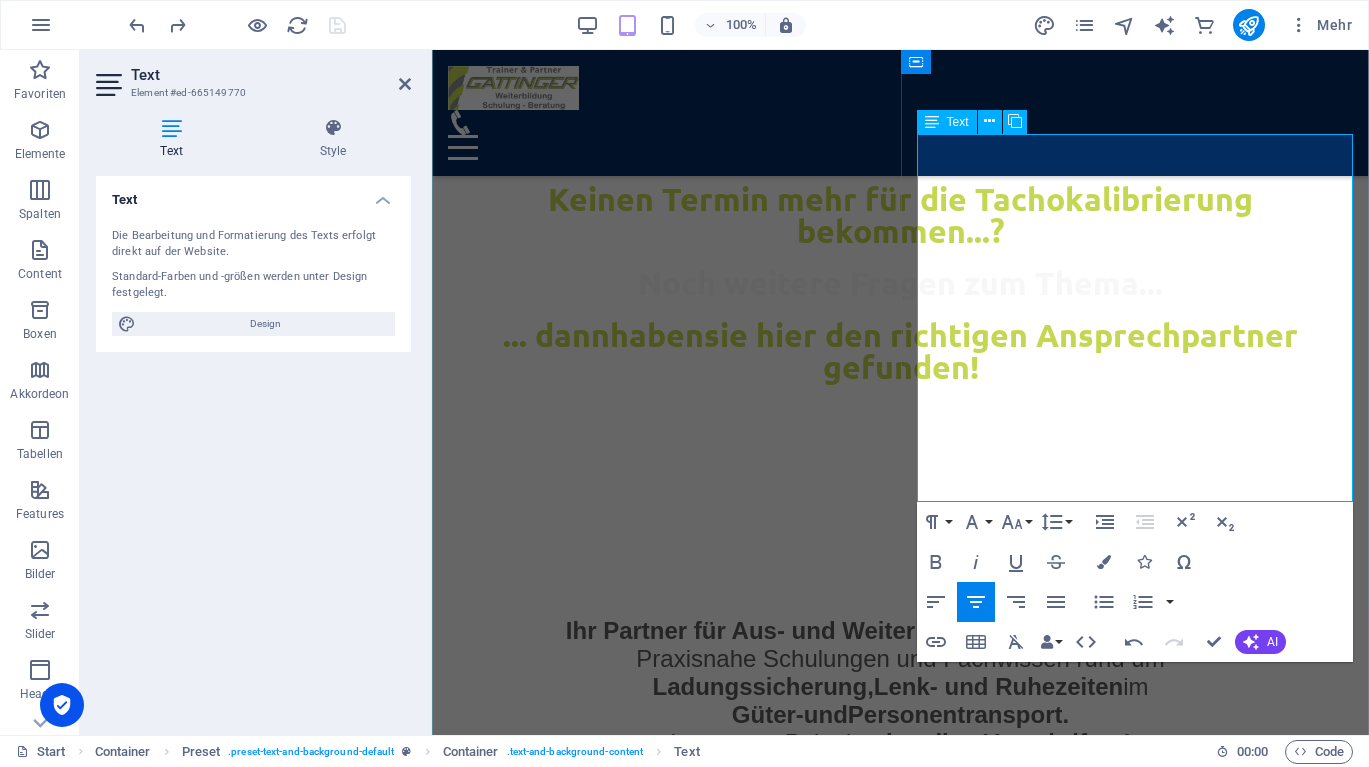 scroll, scrollTop: 1347, scrollLeft: 0, axis: vertical 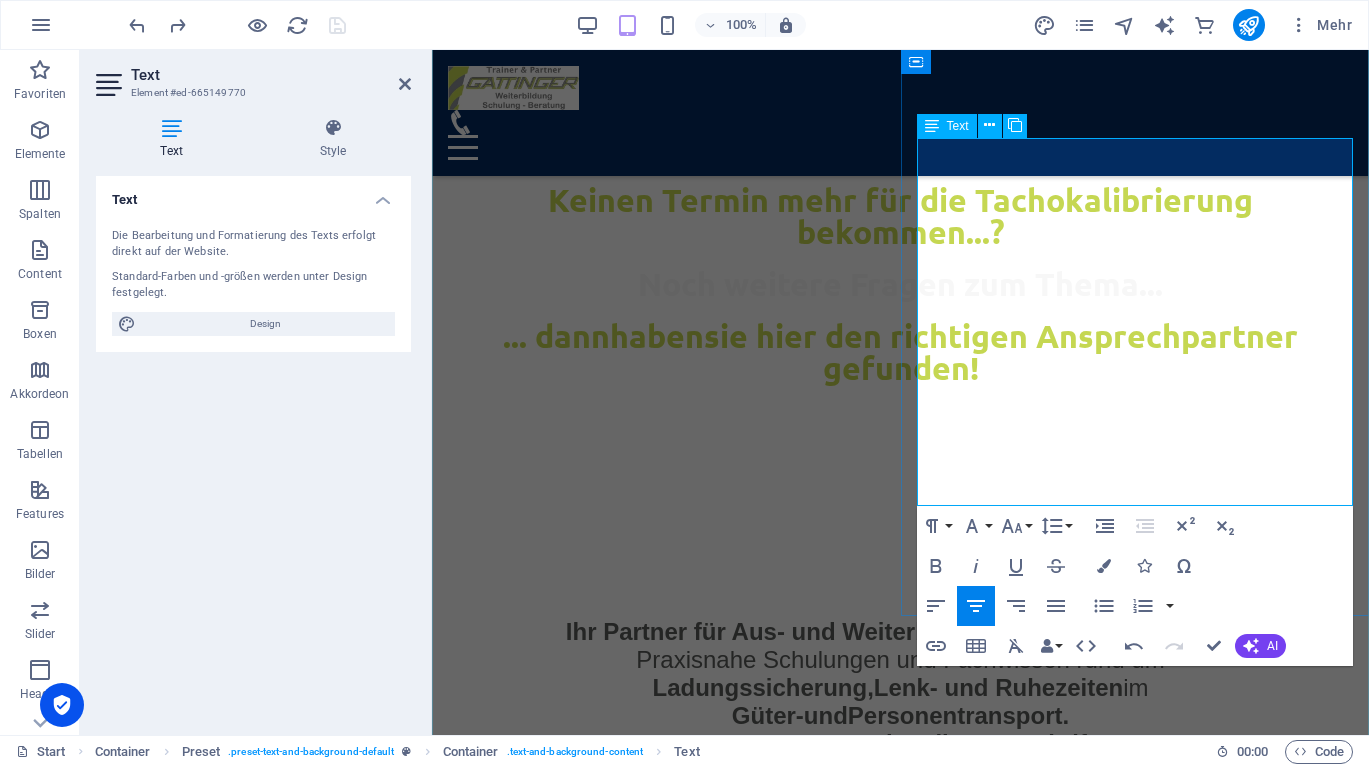 click on "behördlichen Kontrollen" at bounding box center (899, 2052) 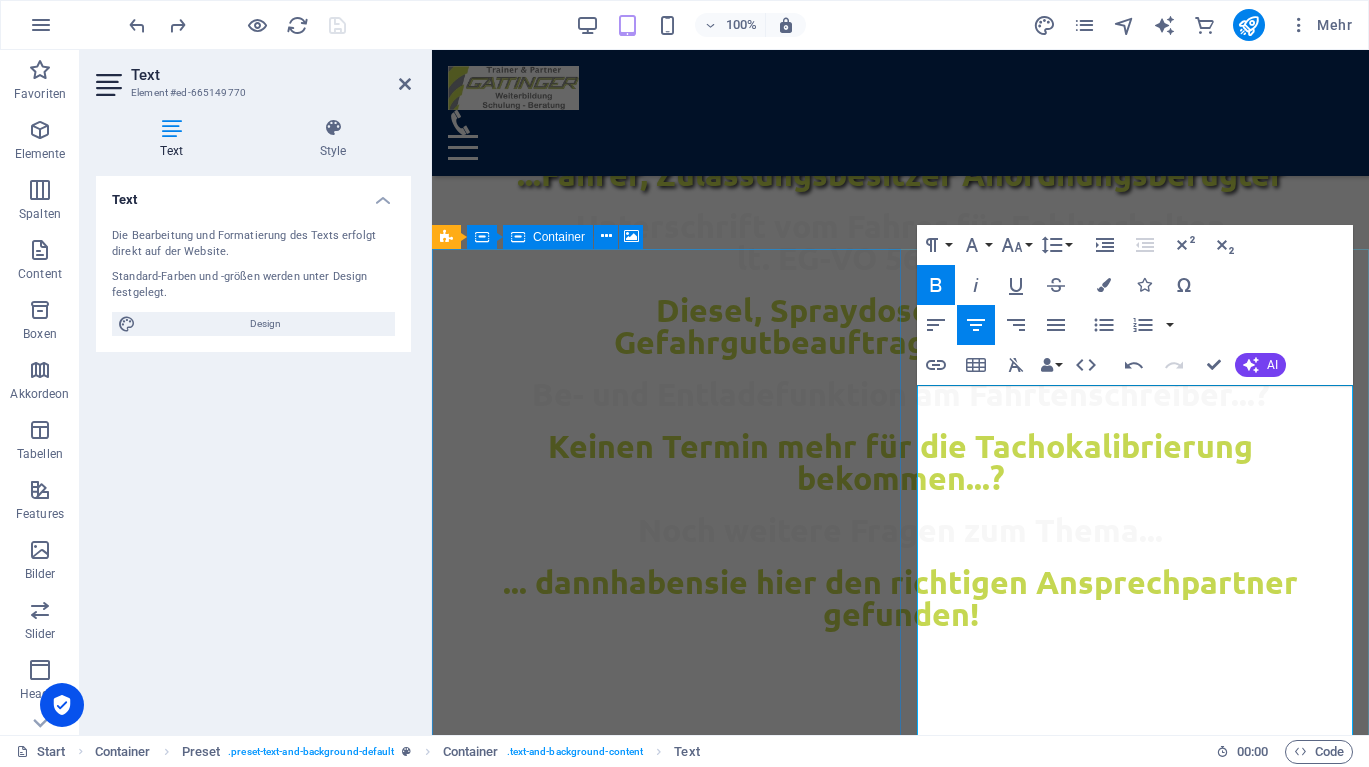 scroll, scrollTop: 1100, scrollLeft: 0, axis: vertical 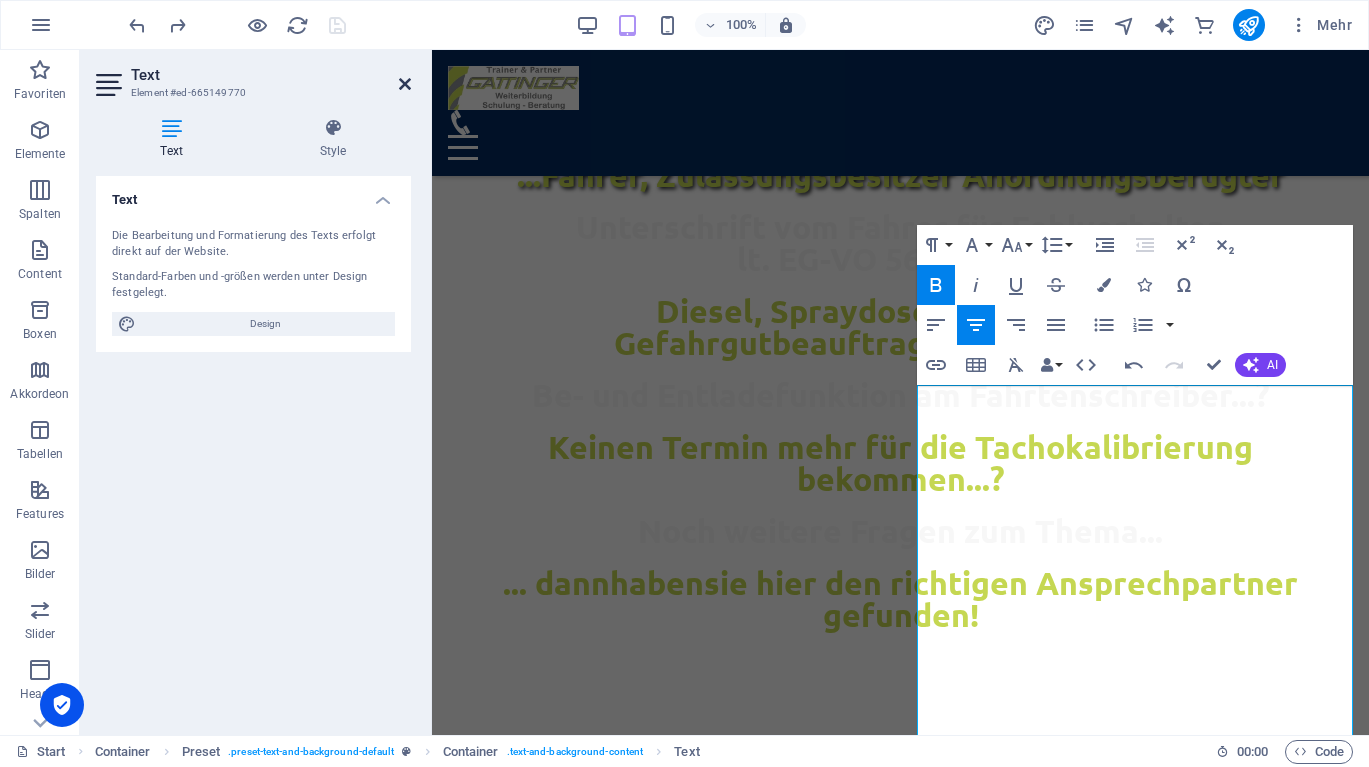 click at bounding box center (405, 84) 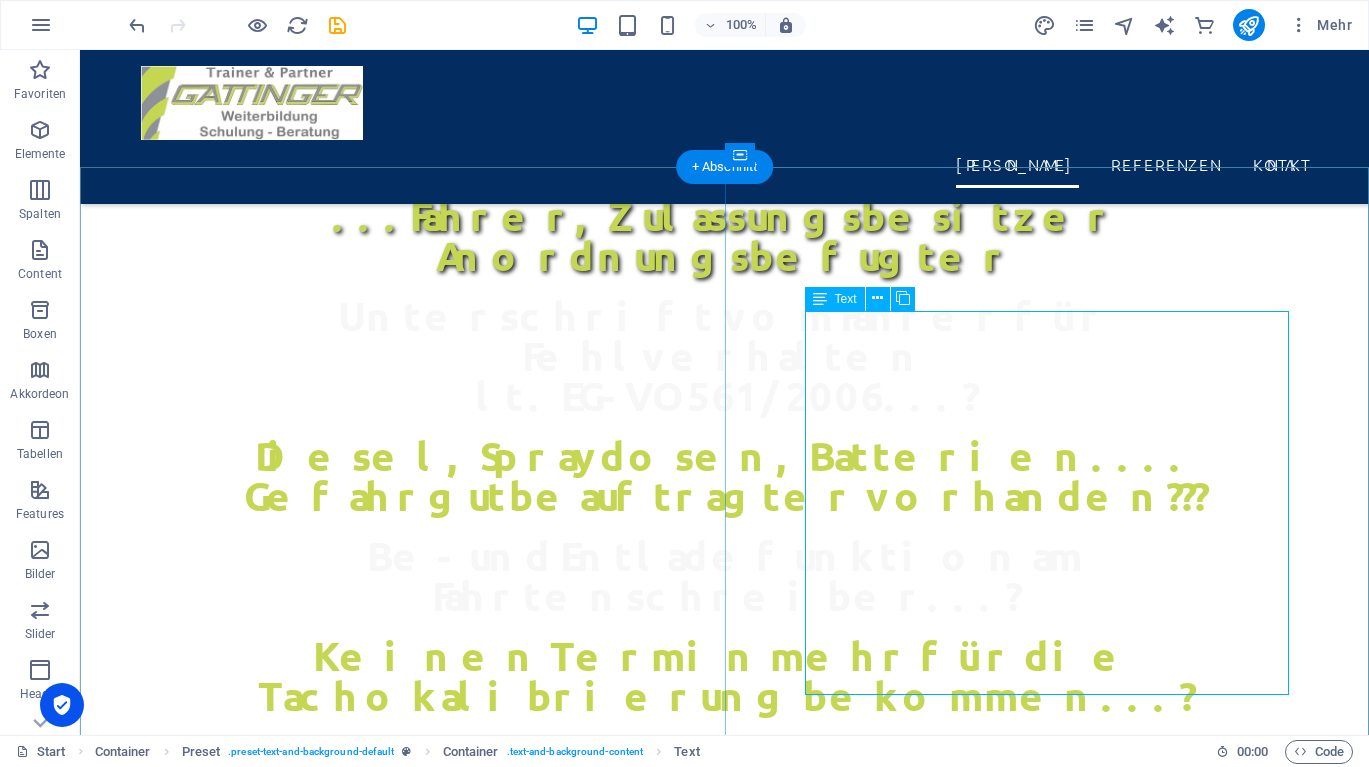 scroll, scrollTop: 1279, scrollLeft: 0, axis: vertical 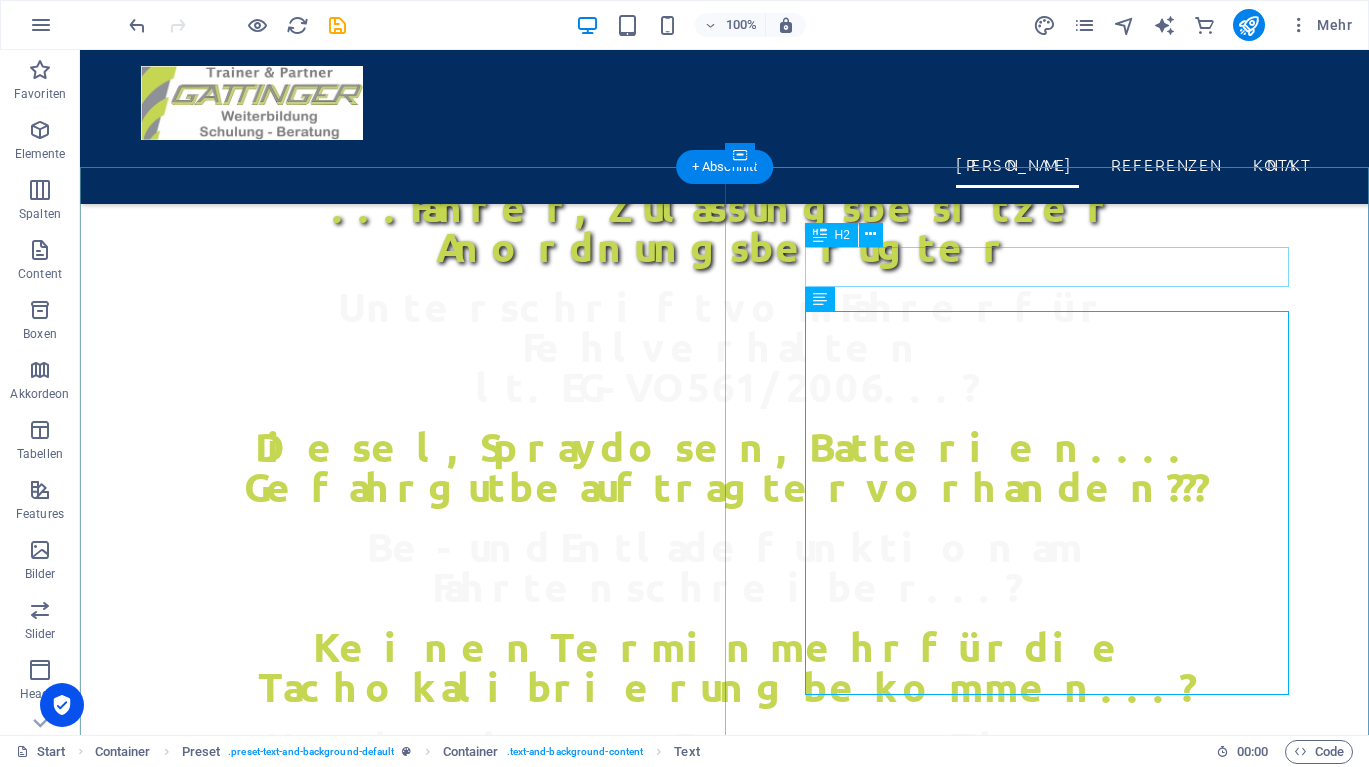 click on "[PERSON_NAME]" at bounding box center (725, 2219) 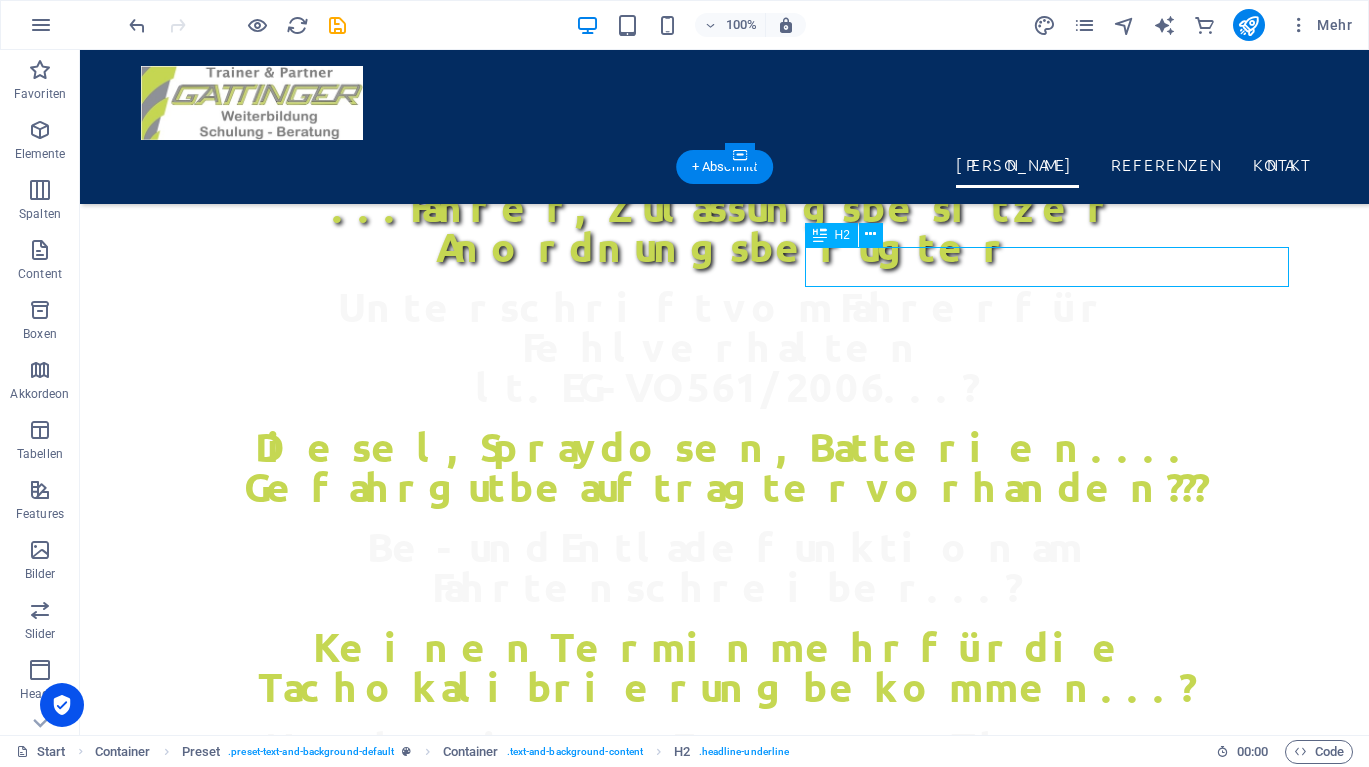 click on "[PERSON_NAME]" at bounding box center (725, 2219) 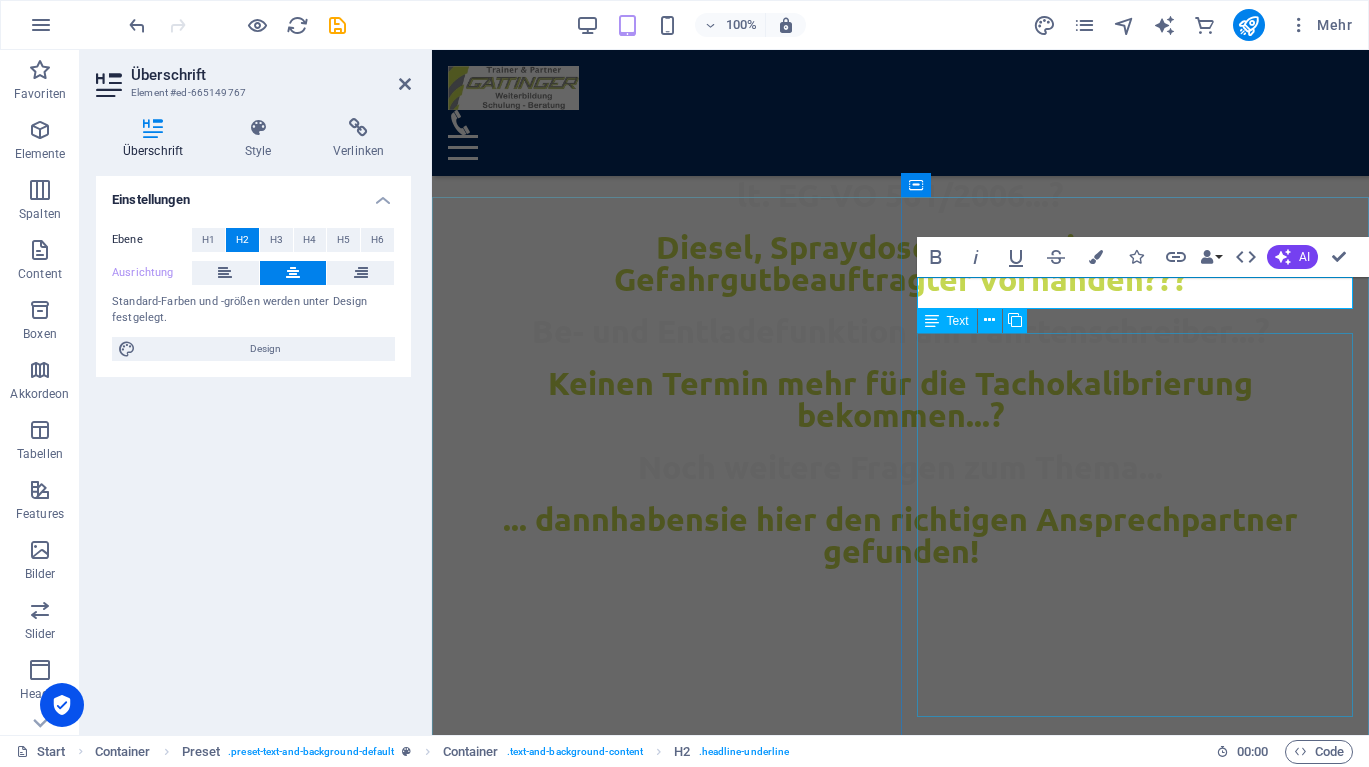 scroll, scrollTop: 1152, scrollLeft: 0, axis: vertical 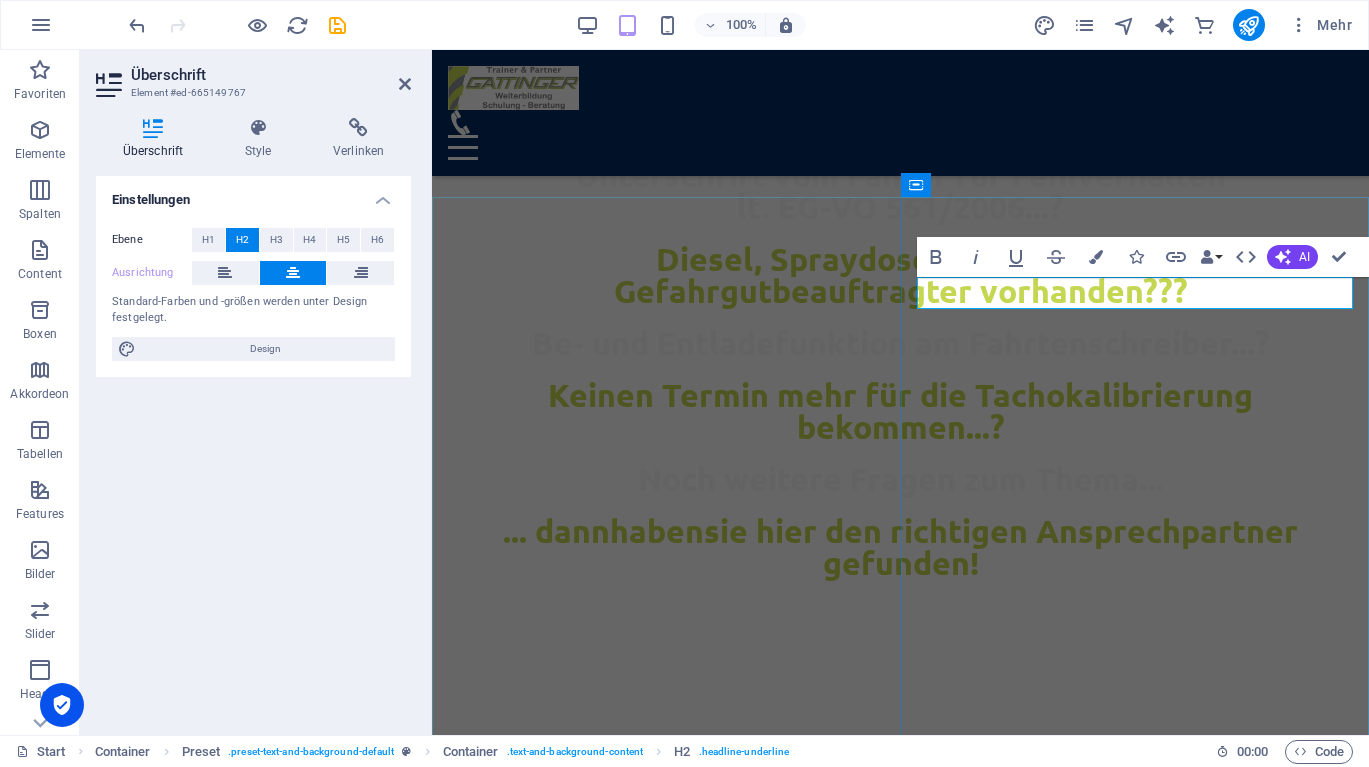 click on "[PERSON_NAME]" at bounding box center (900, 1925) 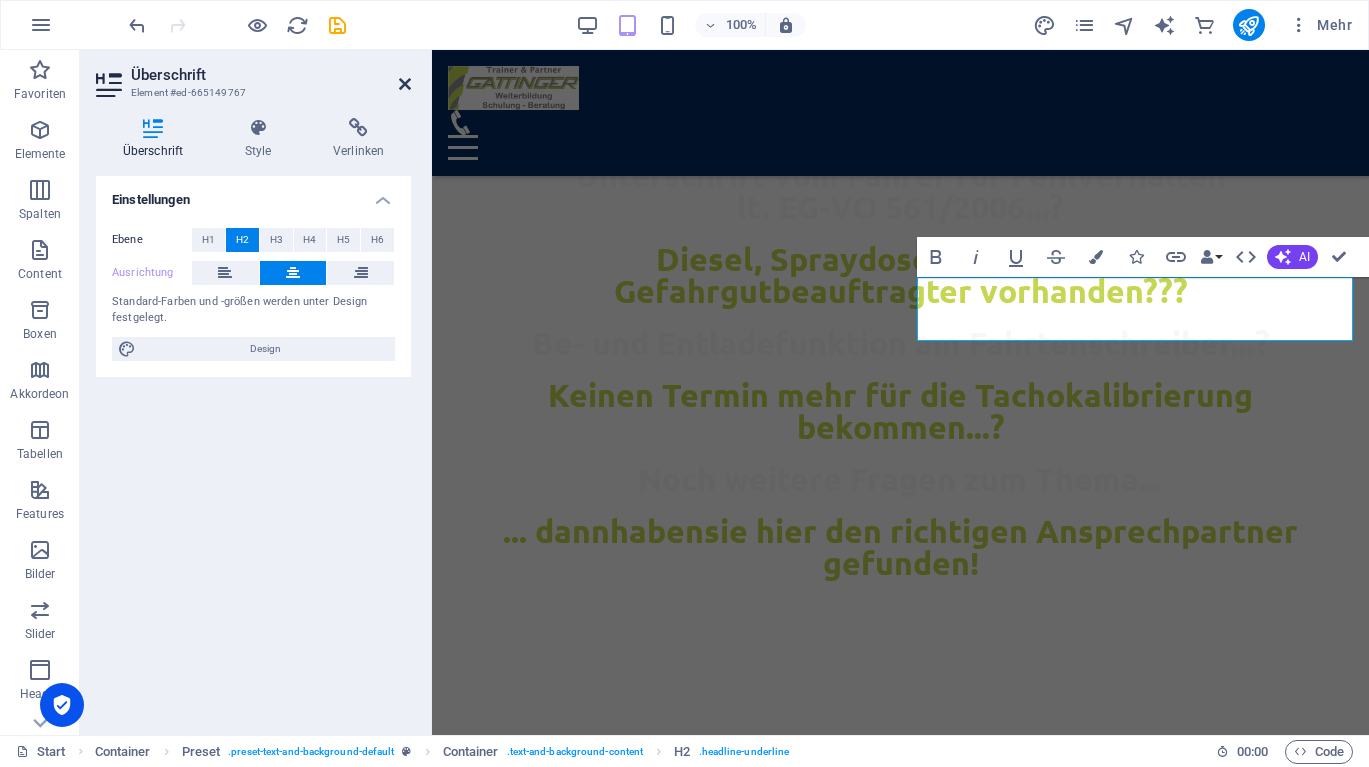 click at bounding box center (405, 84) 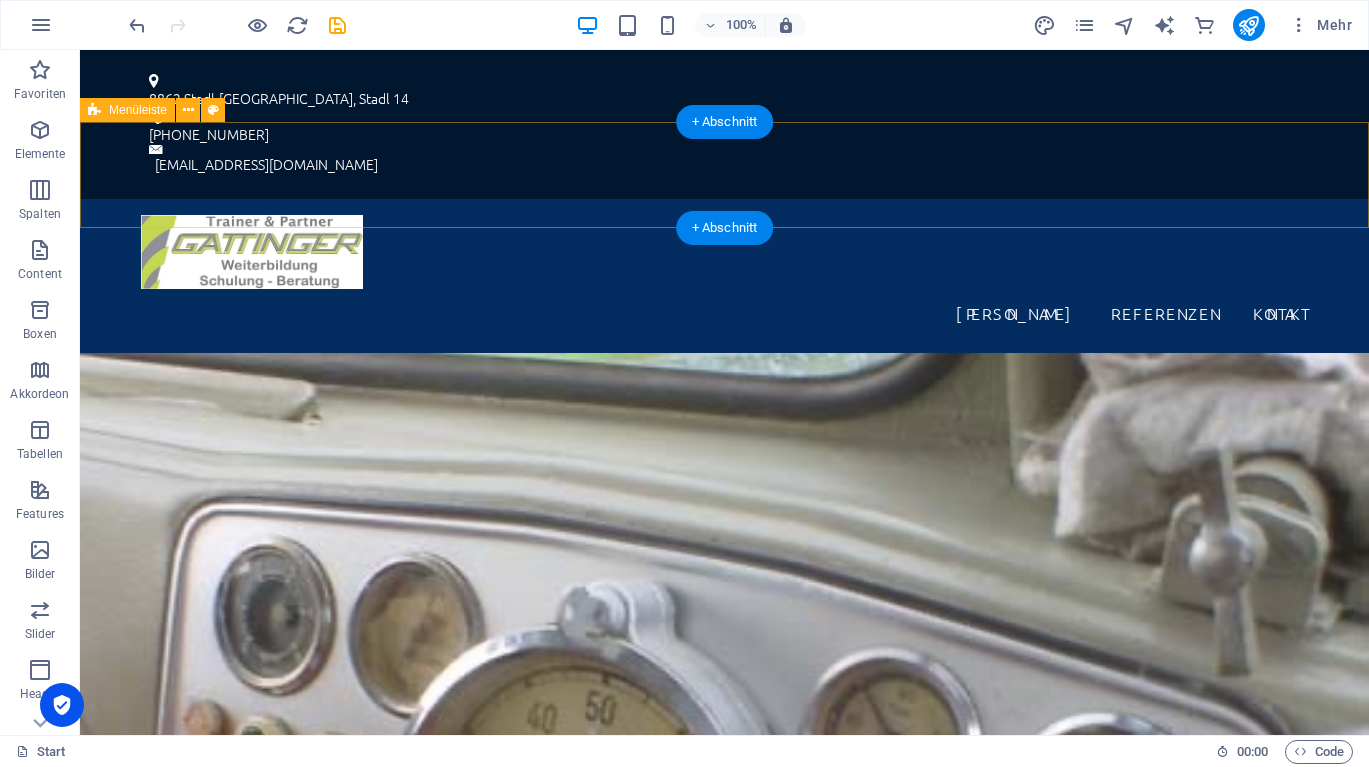scroll, scrollTop: 0, scrollLeft: 0, axis: both 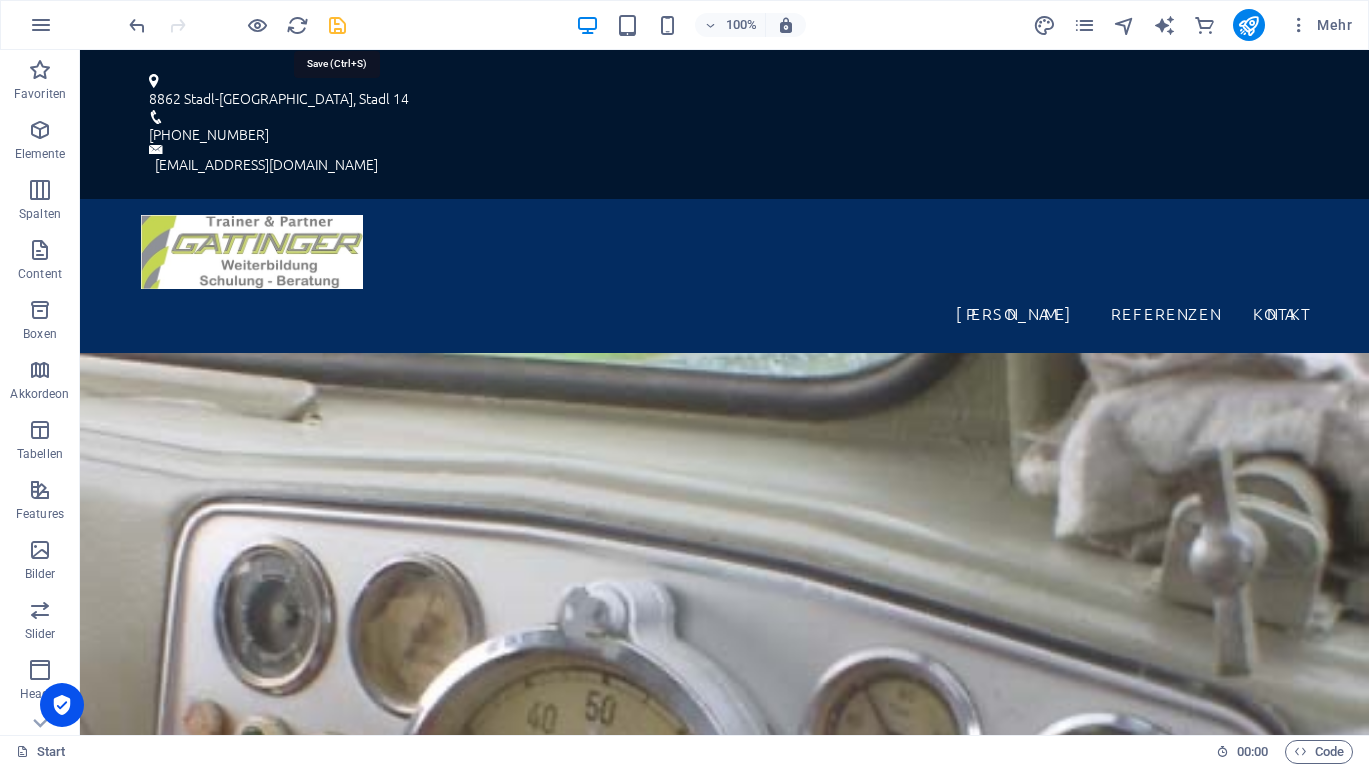 click at bounding box center [337, 25] 